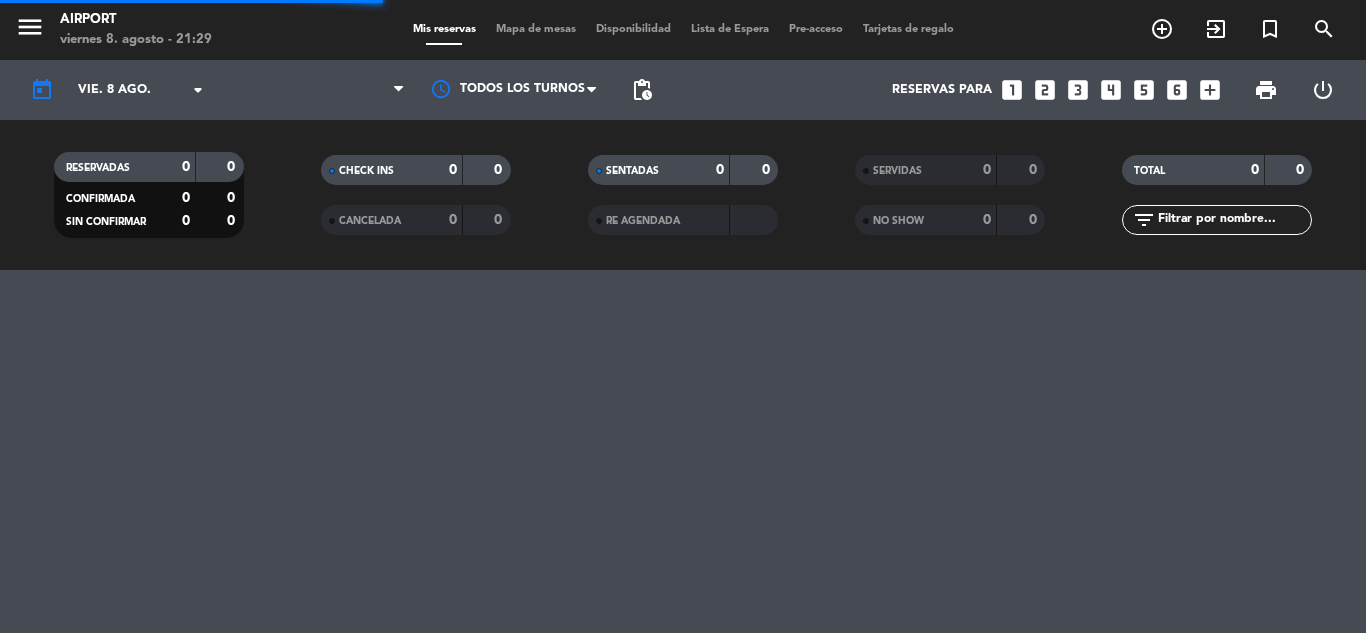 scroll, scrollTop: 0, scrollLeft: 0, axis: both 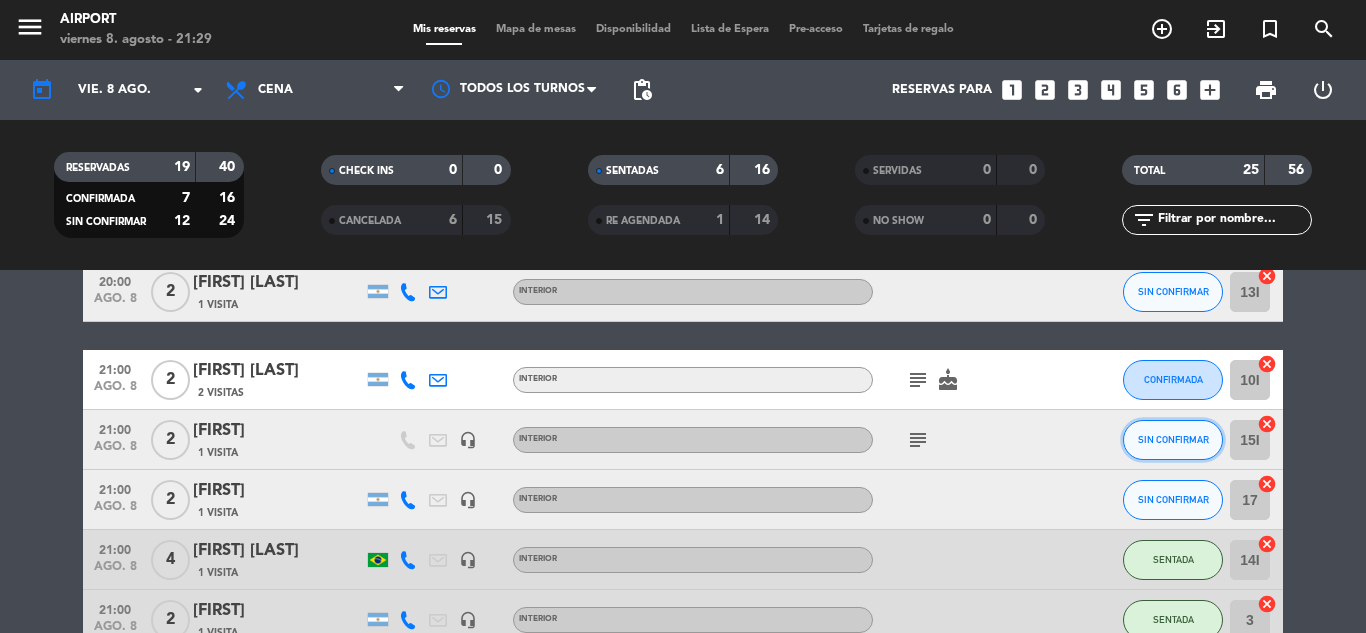 click on "SIN CONFIRMAR" 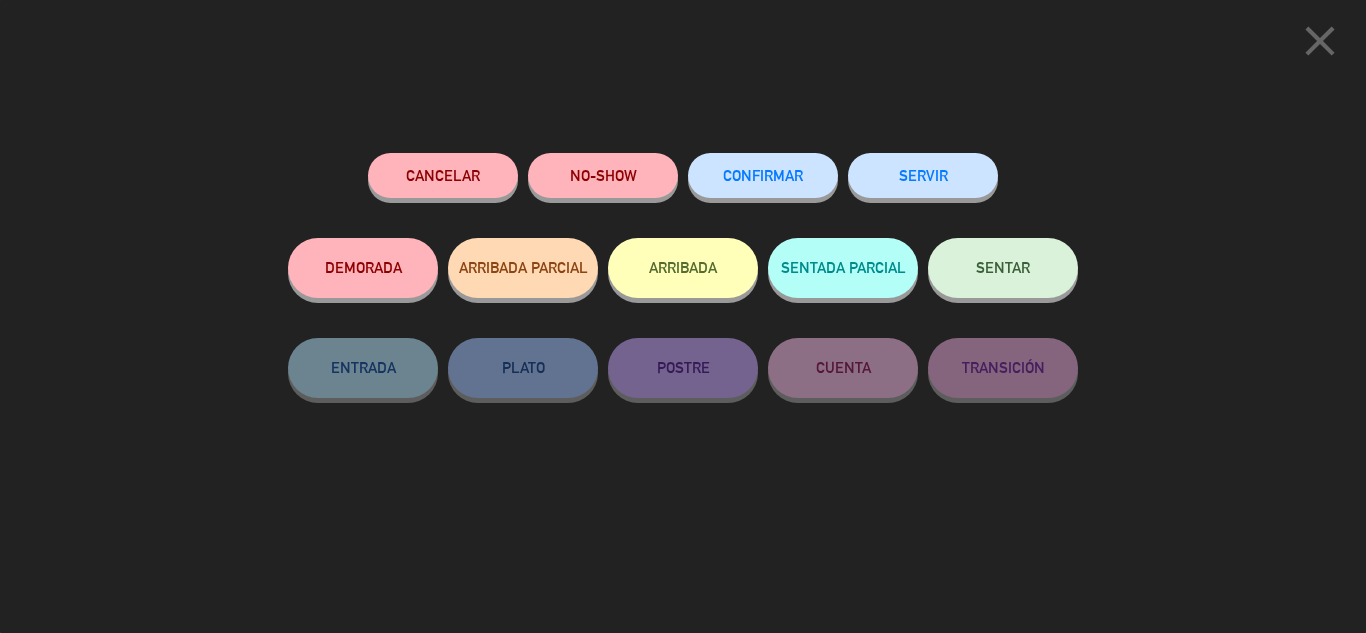 click on "SENTAR" 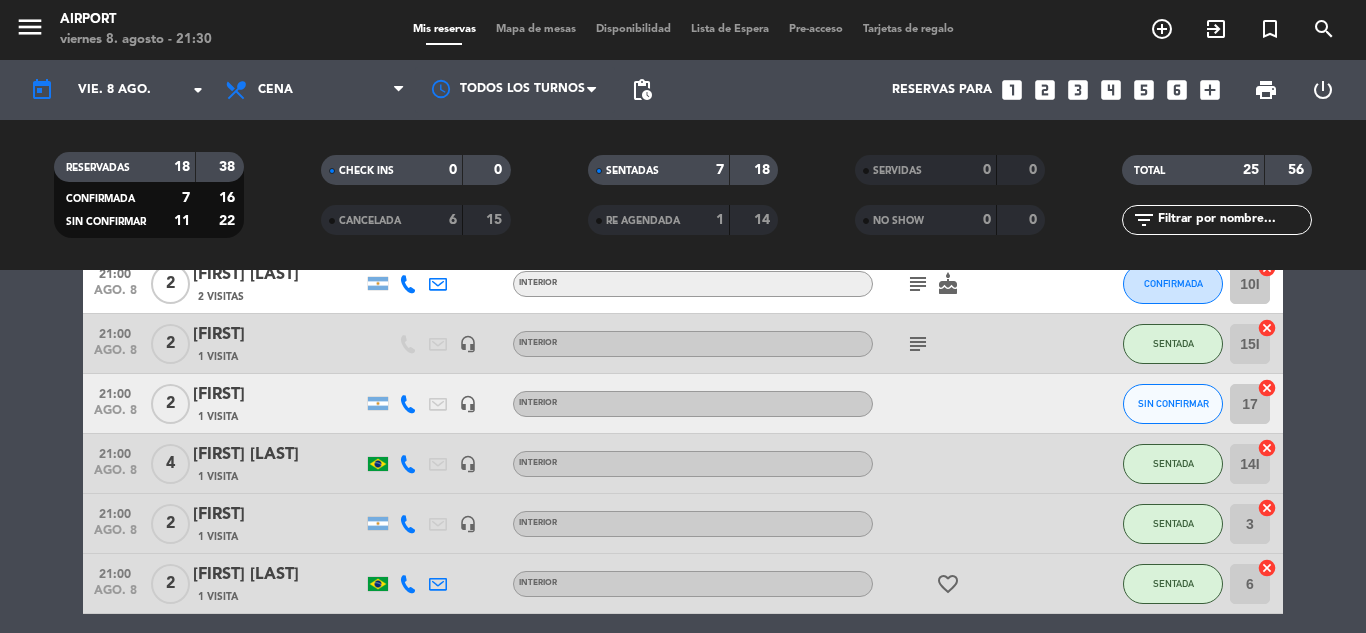 scroll, scrollTop: 302, scrollLeft: 0, axis: vertical 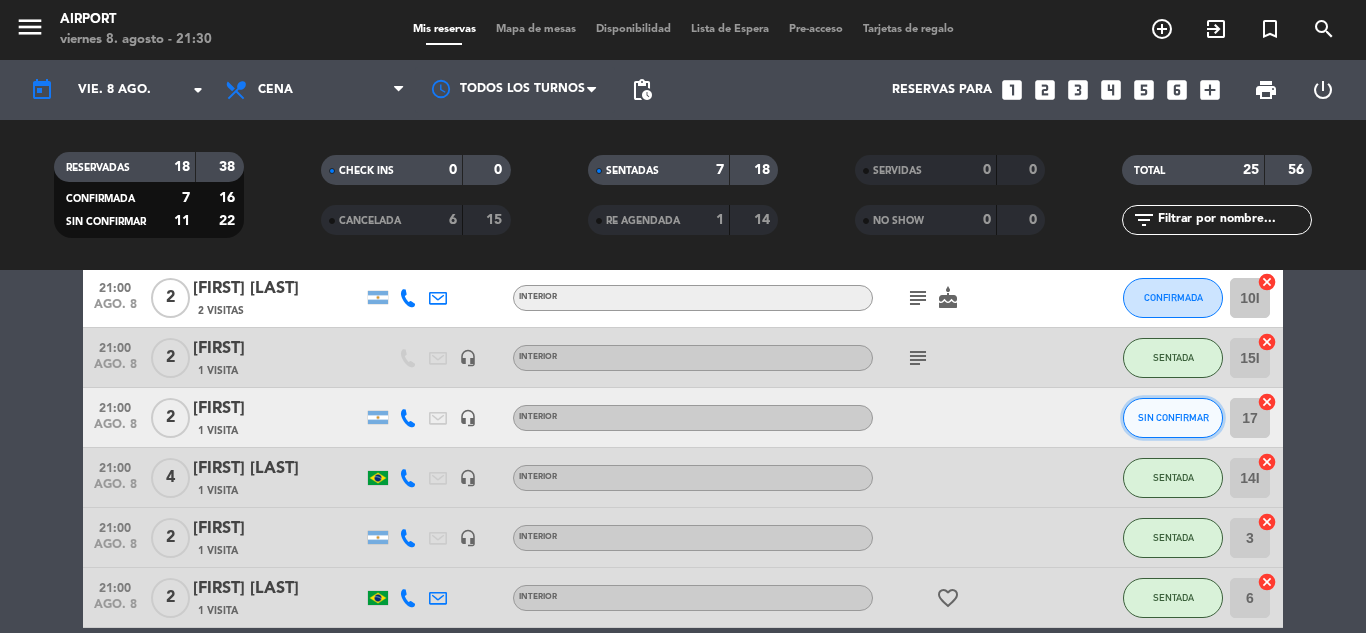 click on "SIN CONFIRMAR" 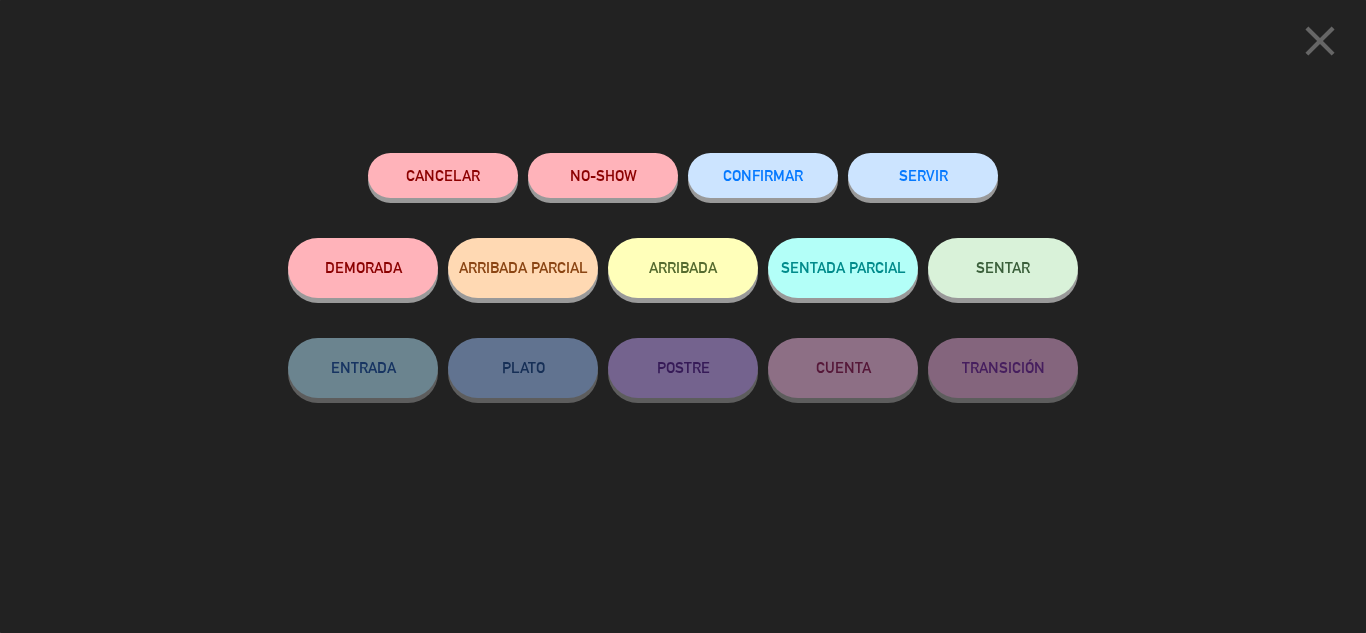 click on "SENTAR" 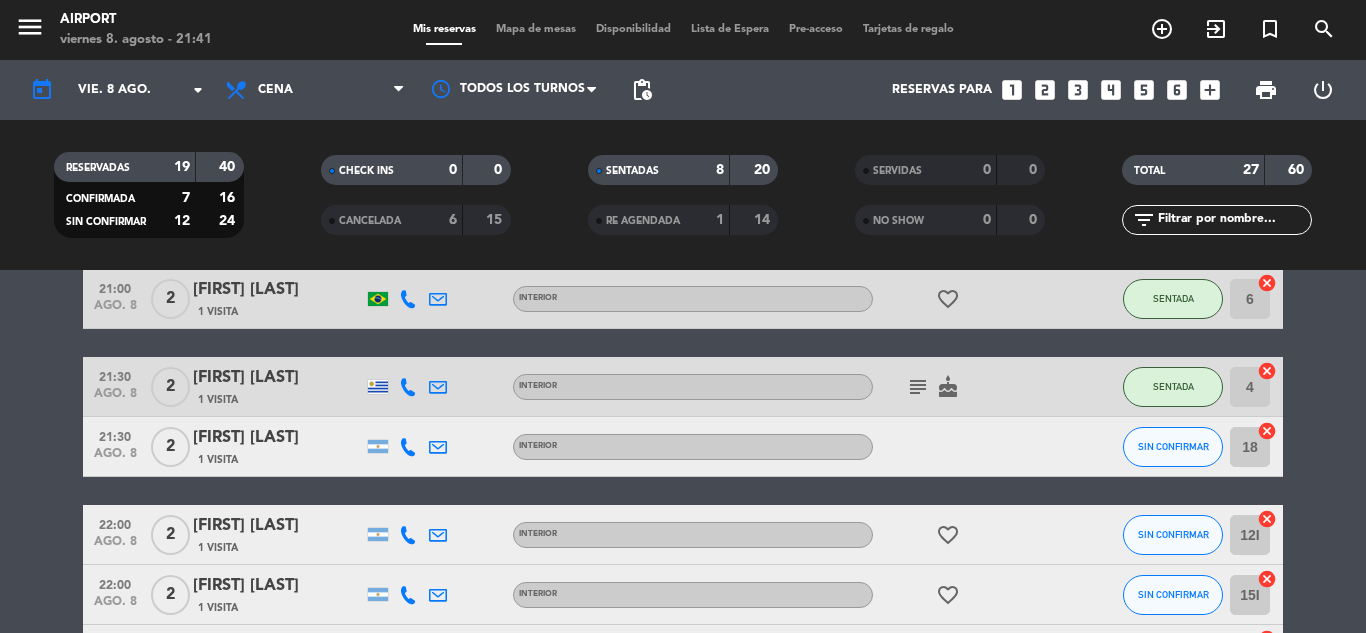 scroll, scrollTop: 670, scrollLeft: 0, axis: vertical 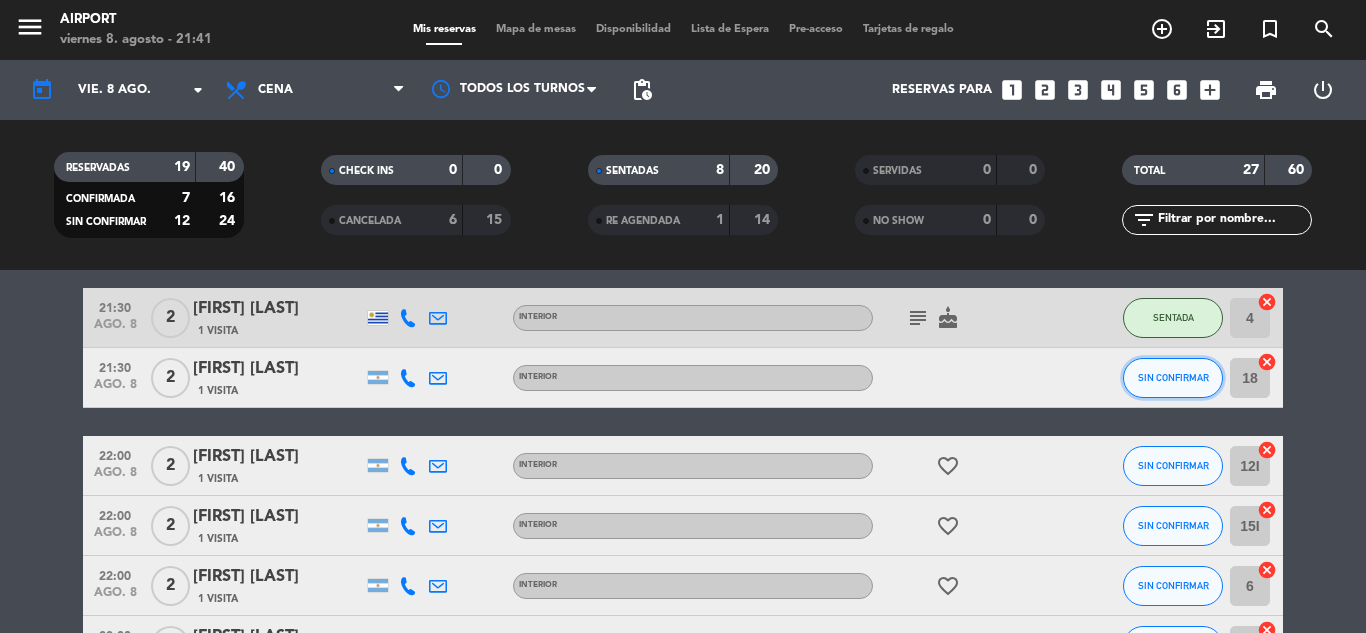 click on "SIN CONFIRMAR" 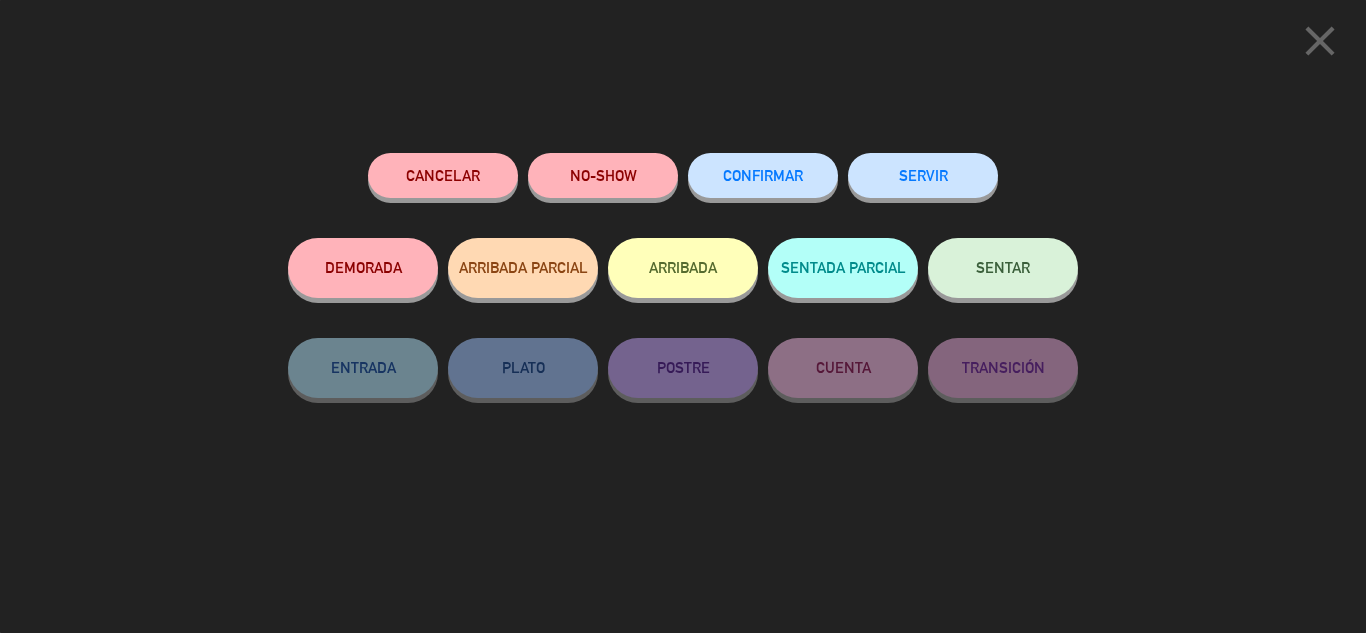 click on "SENTAR" 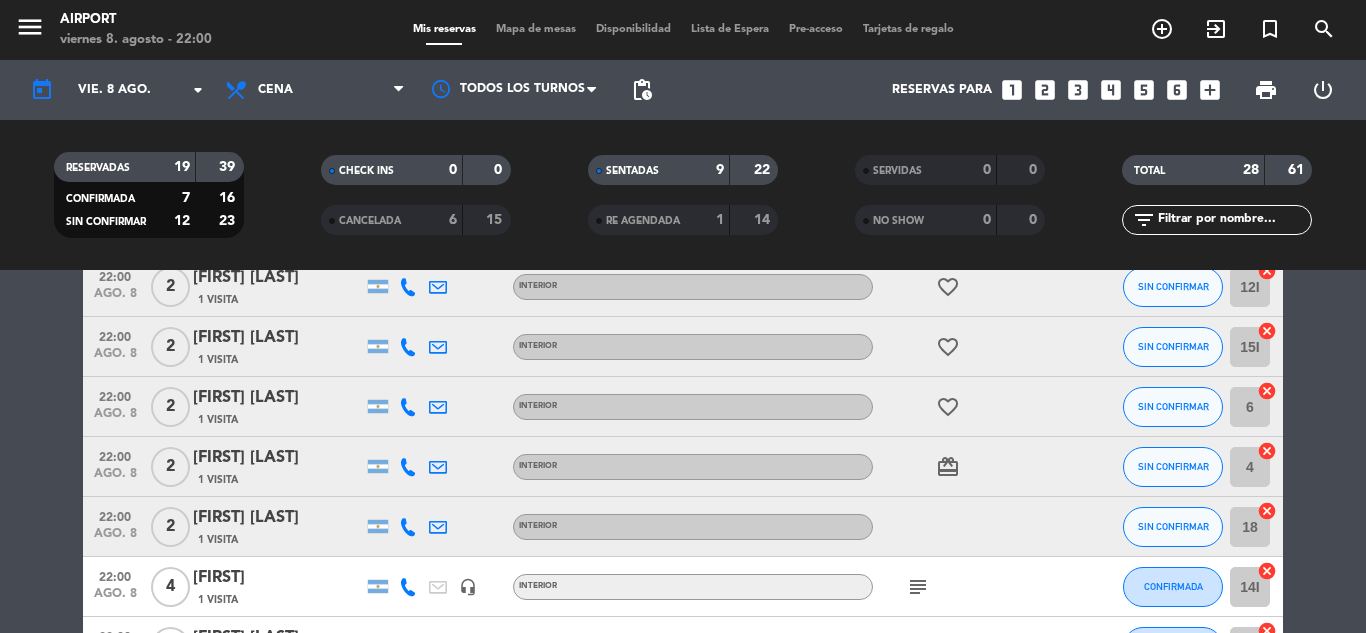 scroll, scrollTop: 935, scrollLeft: 0, axis: vertical 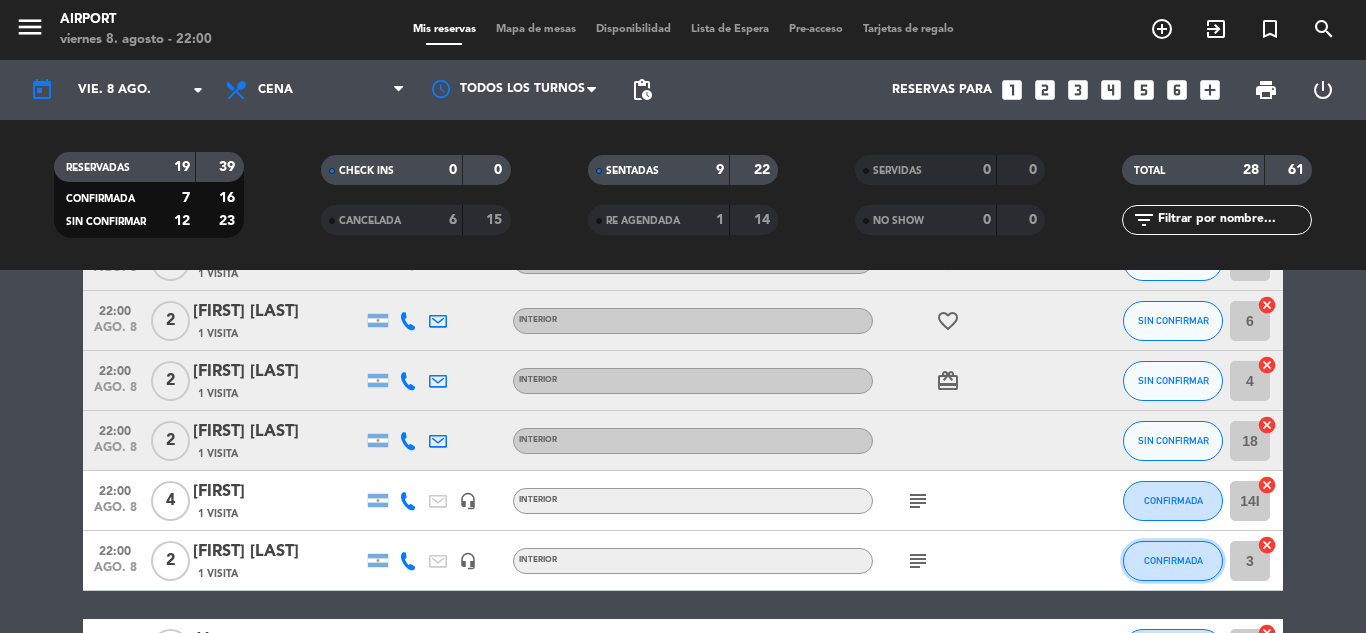 click on "CONFIRMADA" 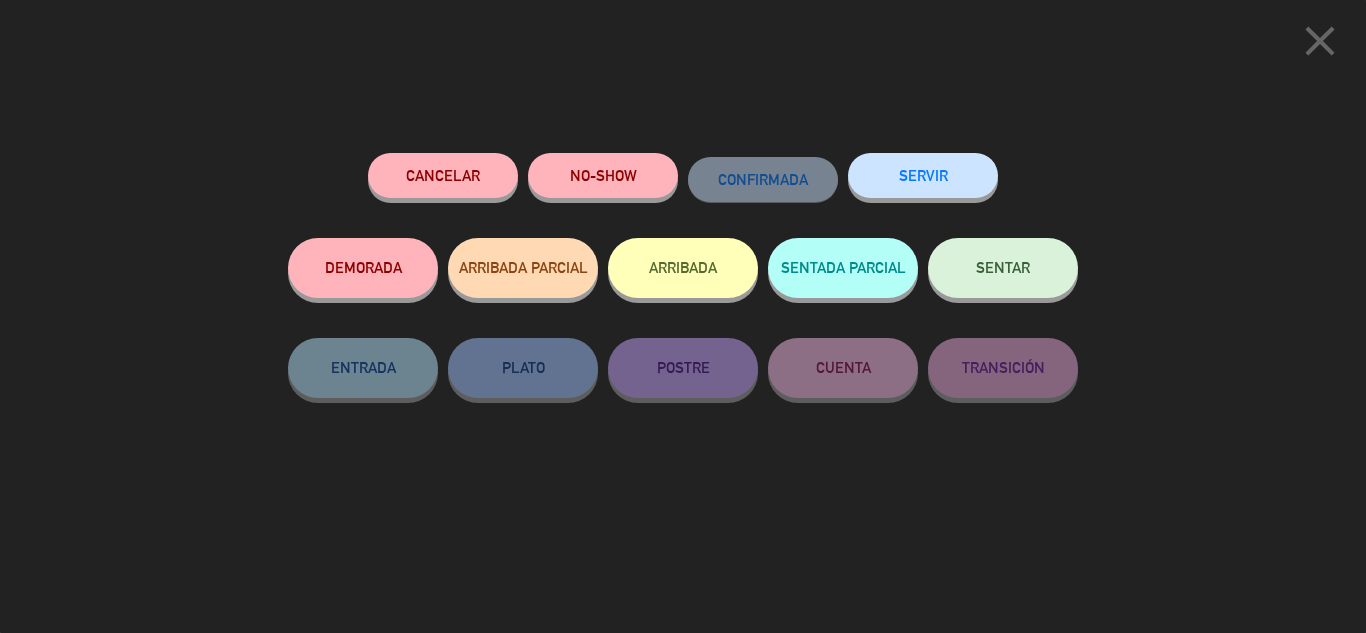 click on "close" 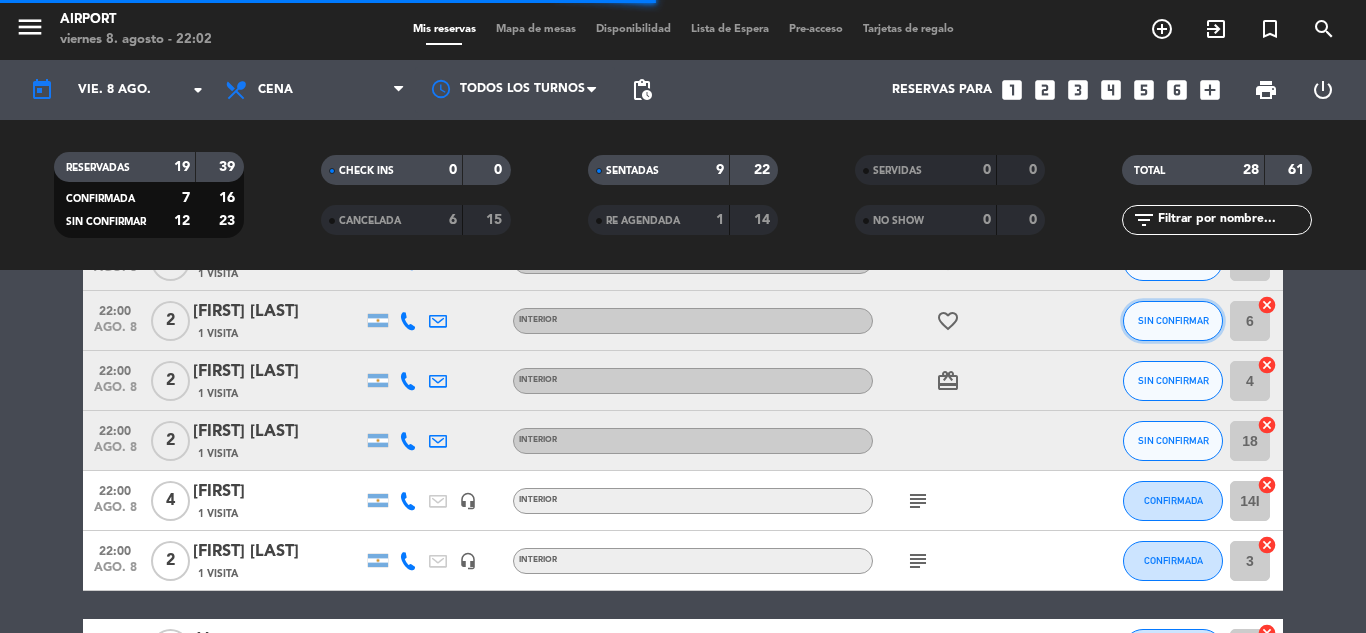 click on "SIN CONFIRMAR" 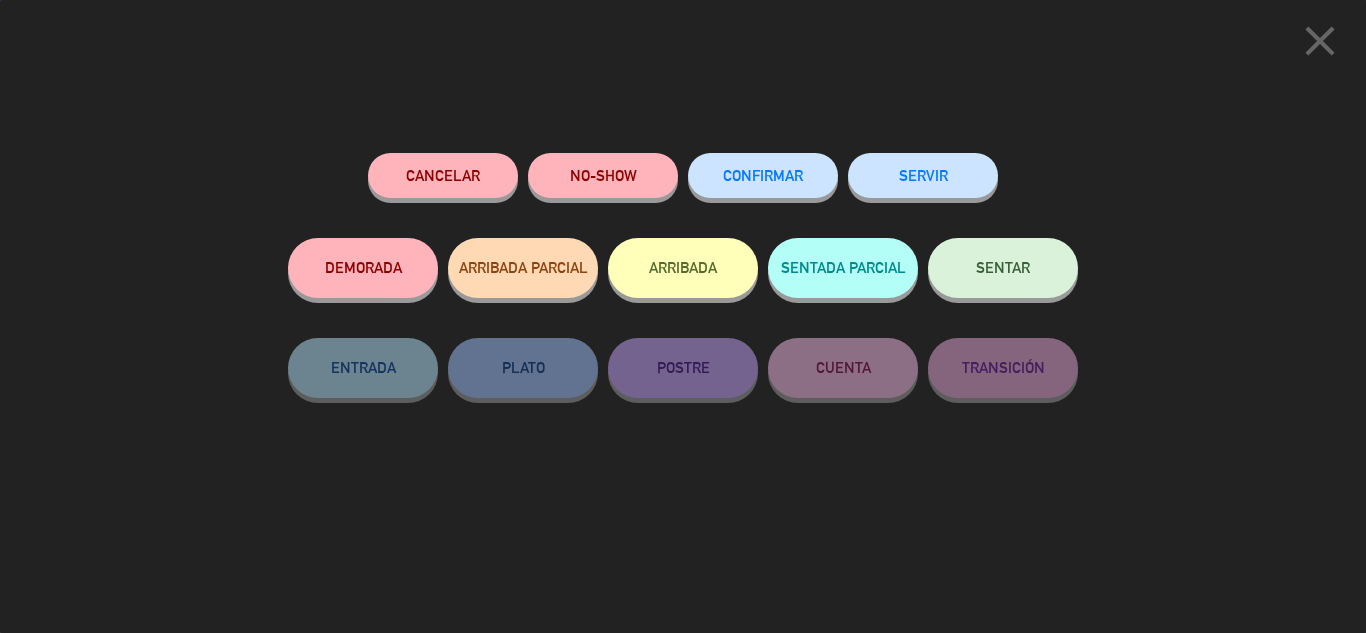 scroll, scrollTop: 1737, scrollLeft: 0, axis: vertical 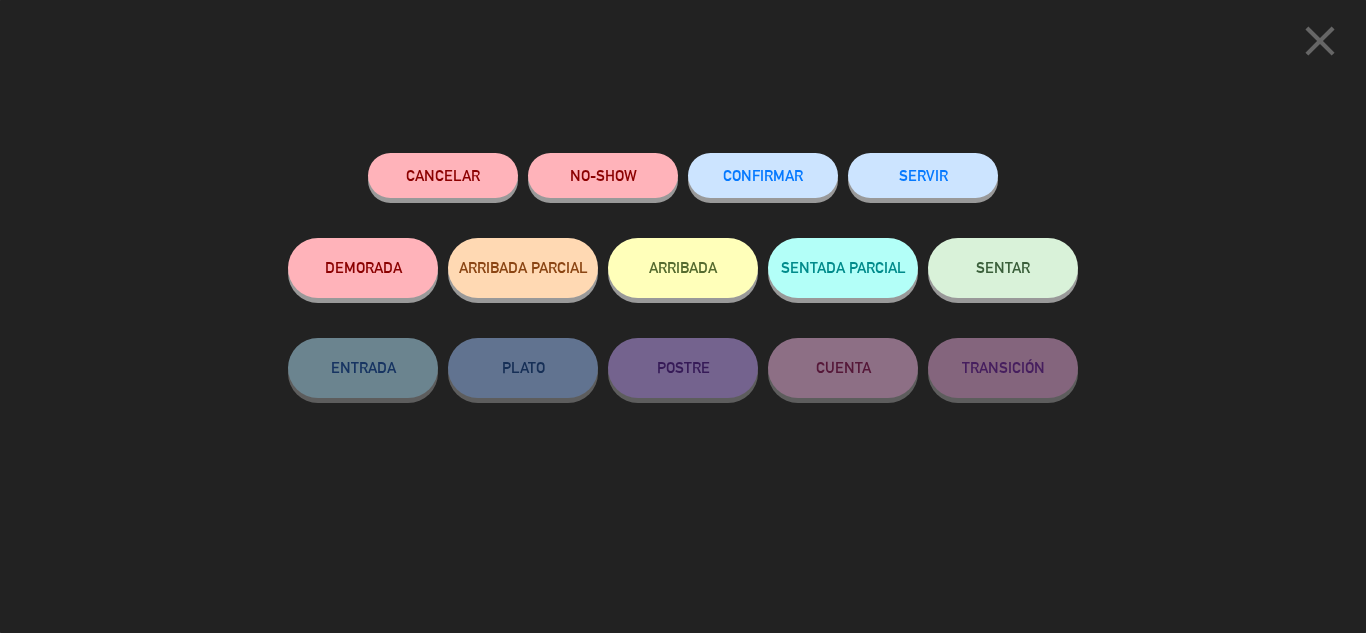 click on "SENTAR" 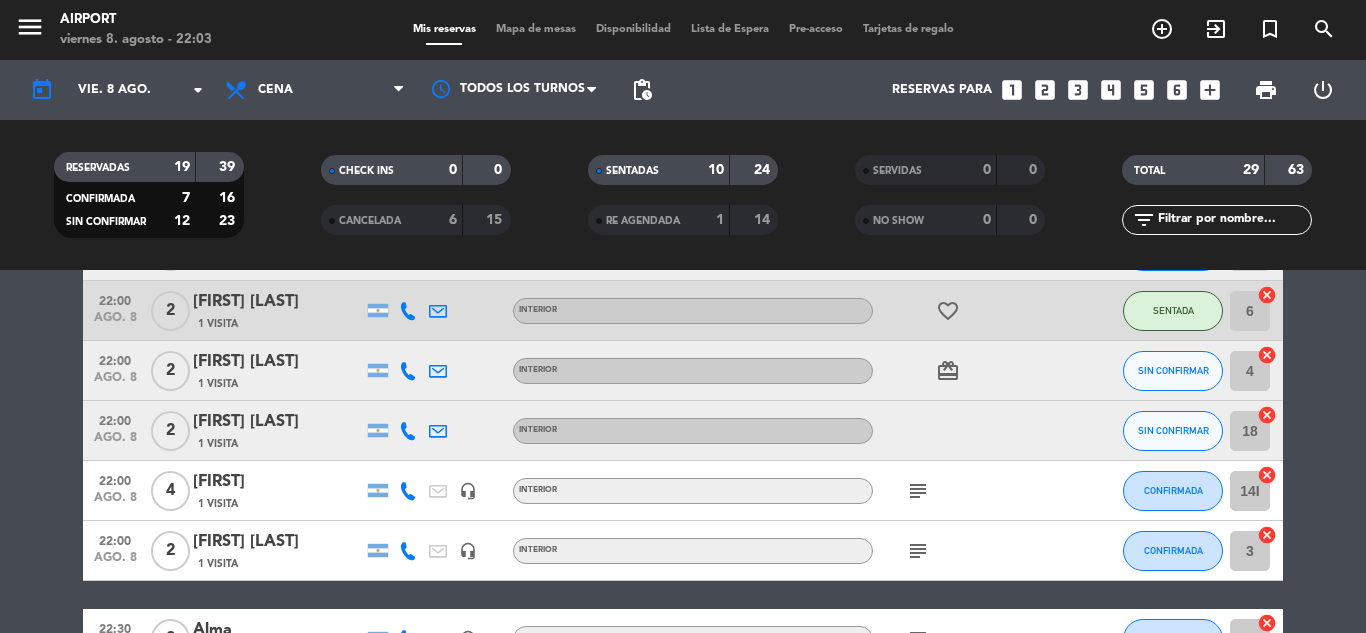 scroll, scrollTop: 943, scrollLeft: 0, axis: vertical 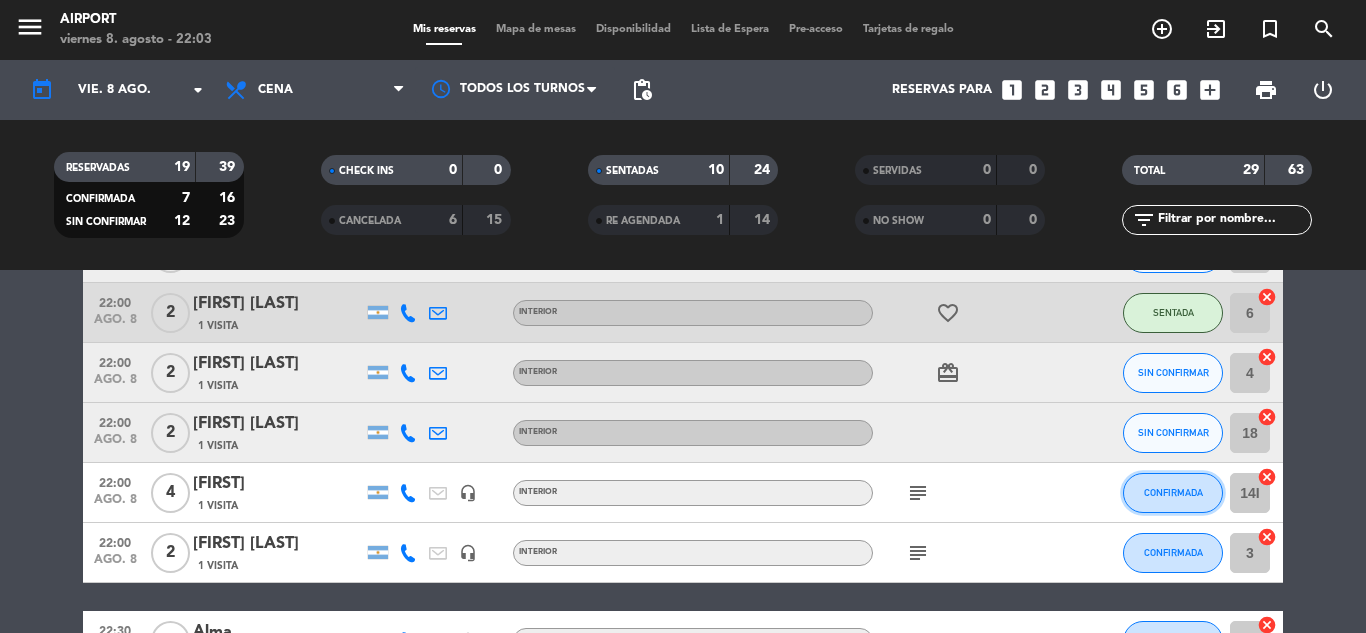 click on "CONFIRMADA" 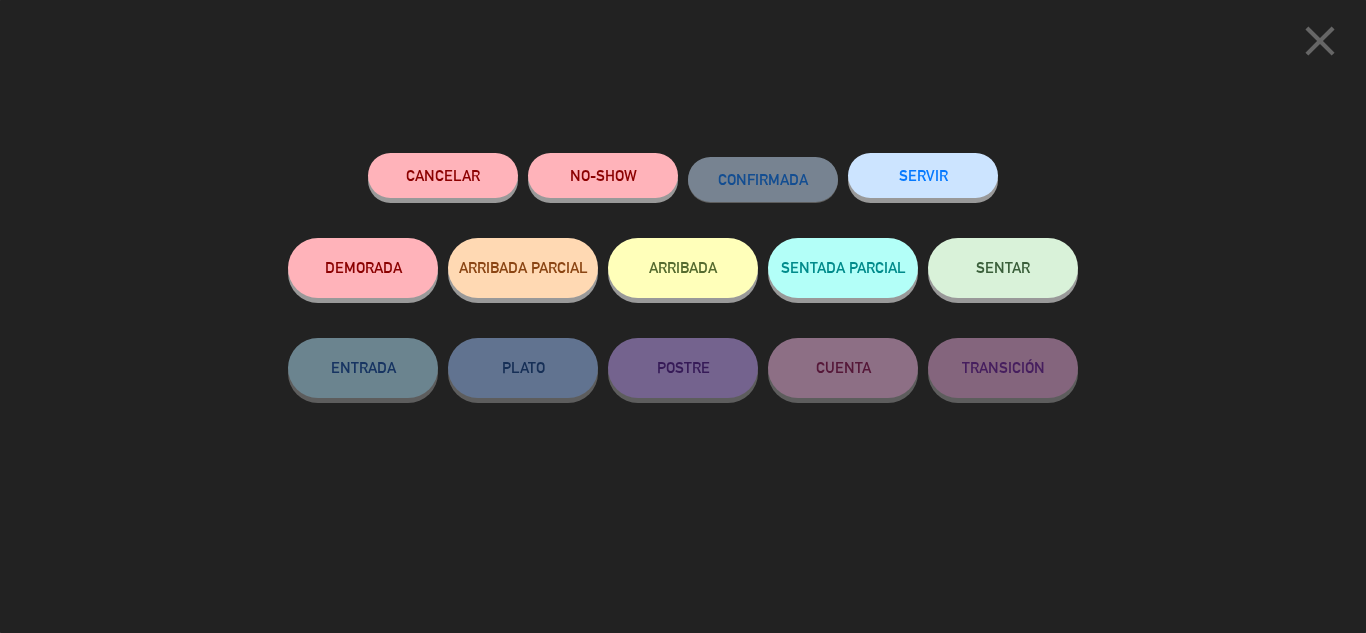 scroll, scrollTop: 1737, scrollLeft: 0, axis: vertical 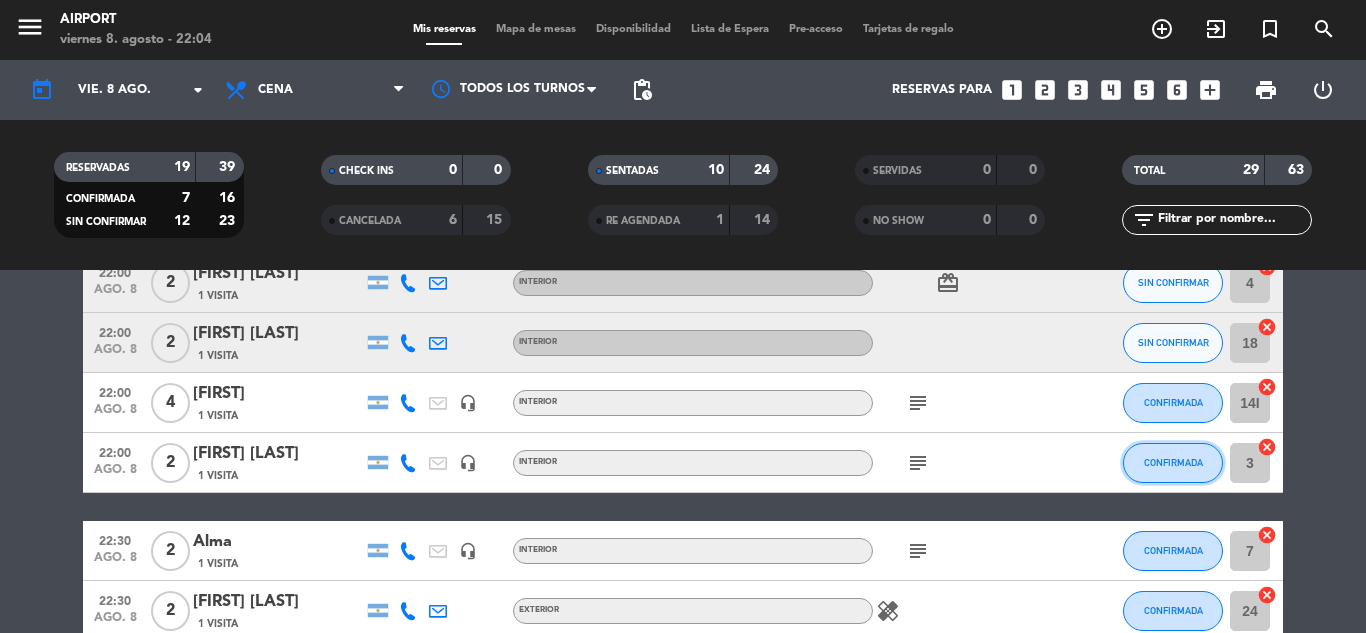 click on "CONFIRMADA" 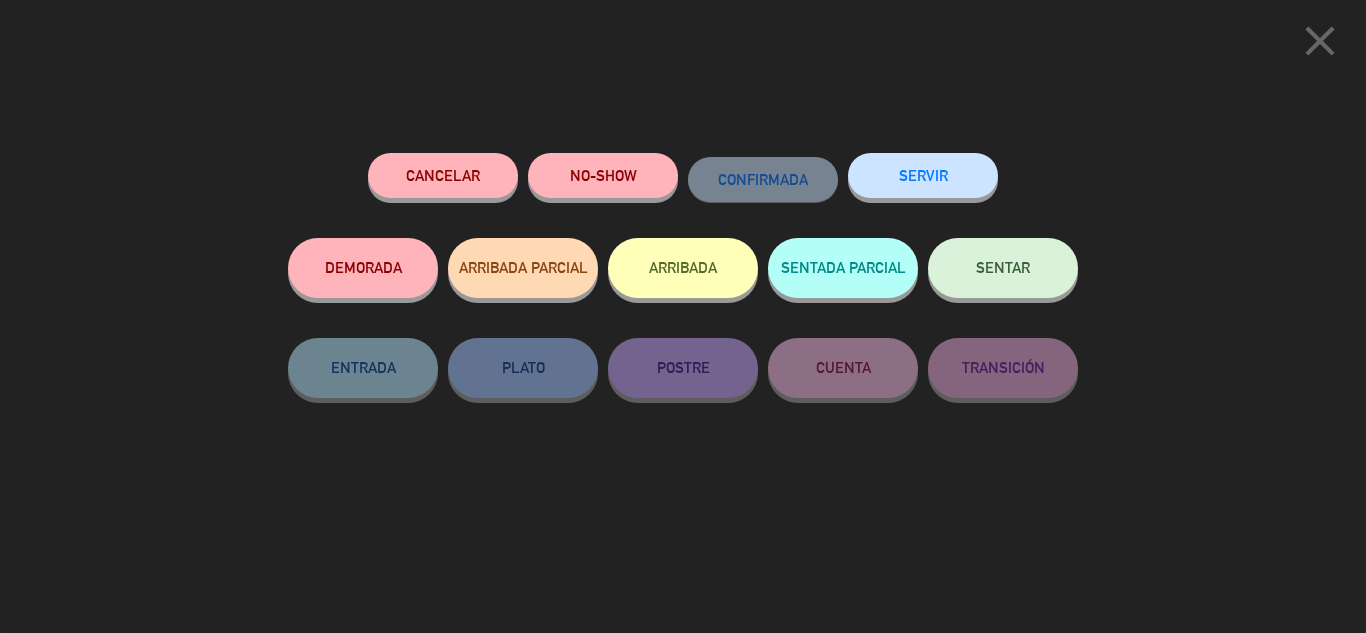 click on "SENTAR" 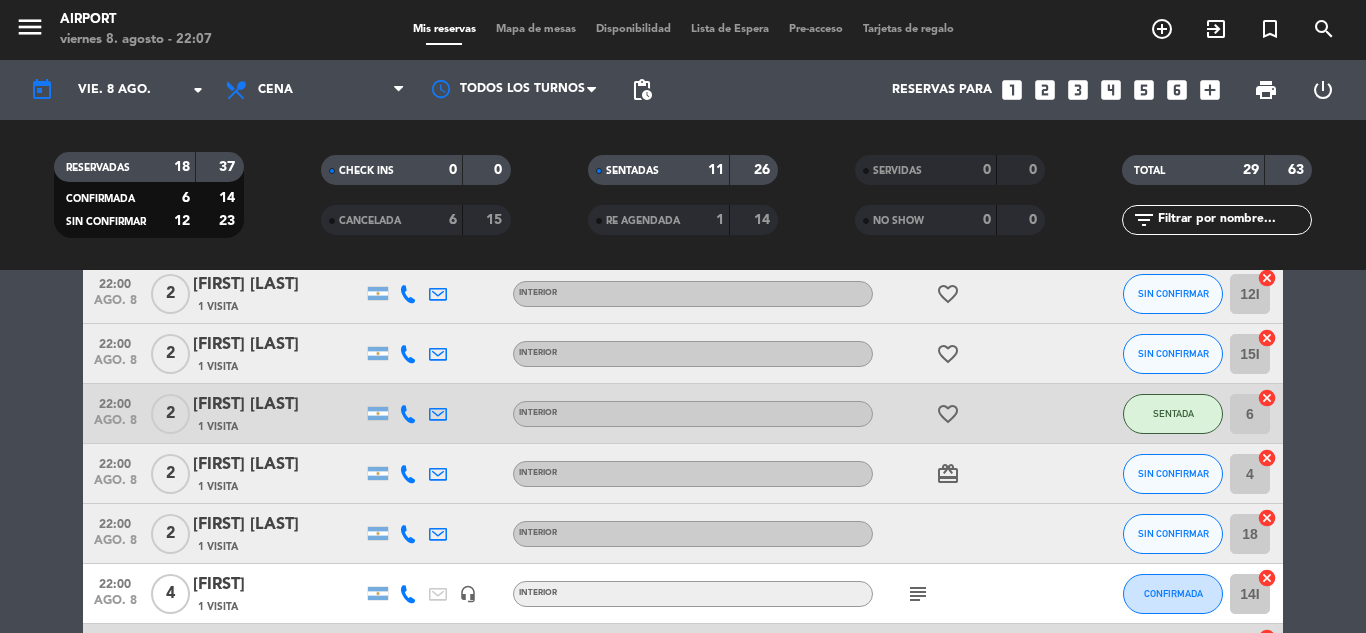 scroll, scrollTop: 799, scrollLeft: 0, axis: vertical 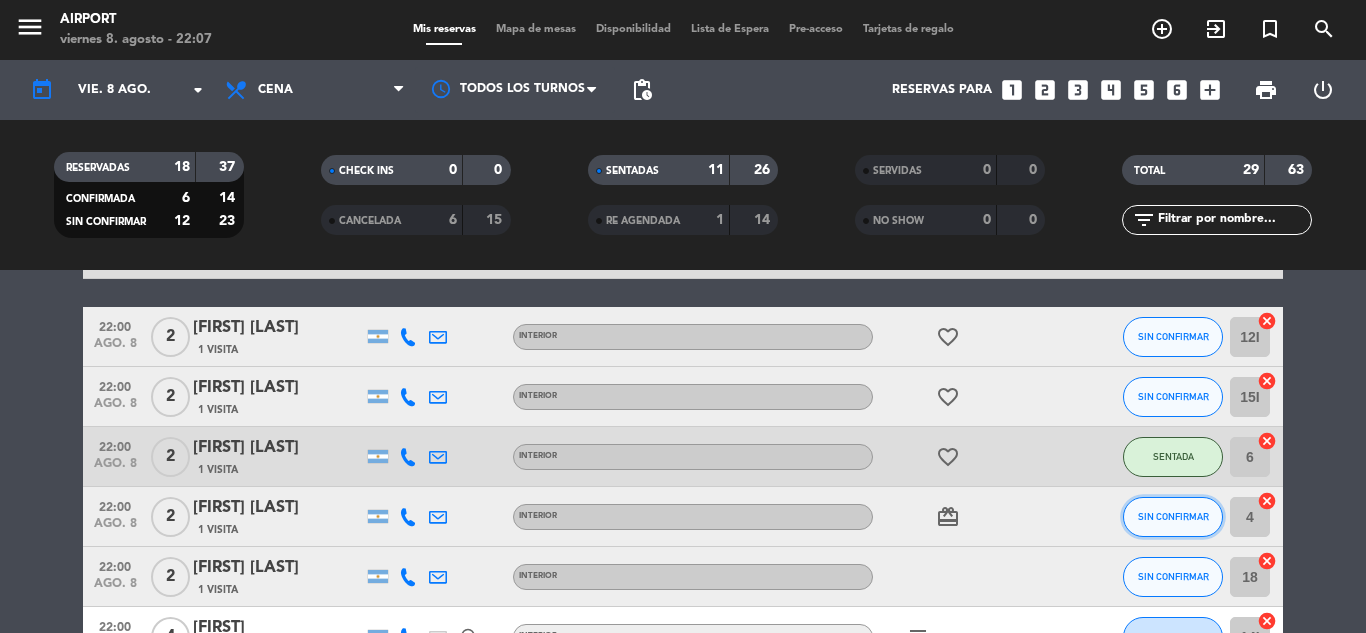 click on "SIN CONFIRMAR" 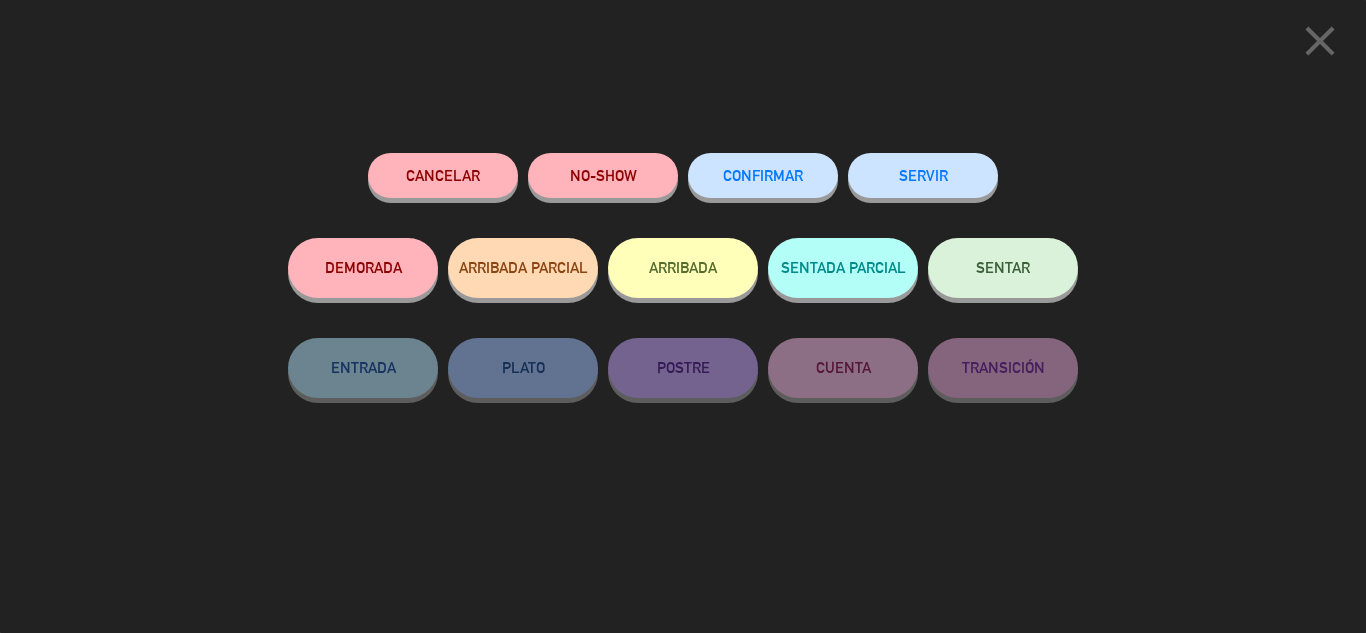 click on "close" 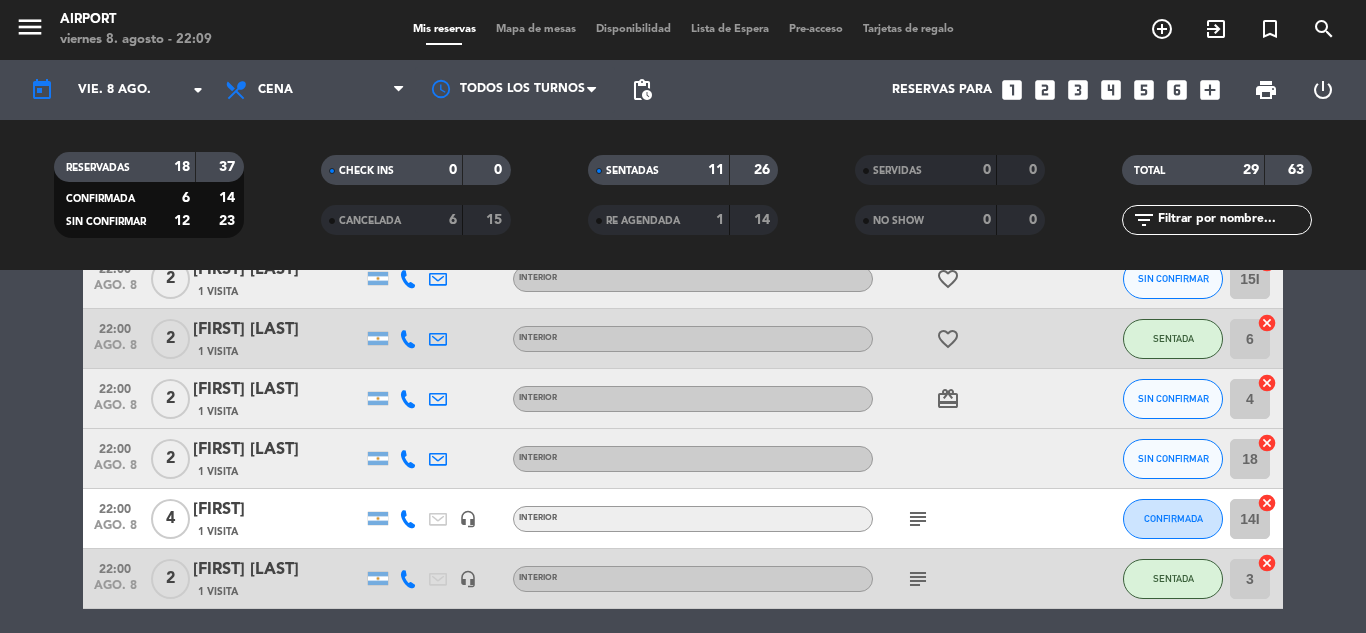 scroll, scrollTop: 895, scrollLeft: 0, axis: vertical 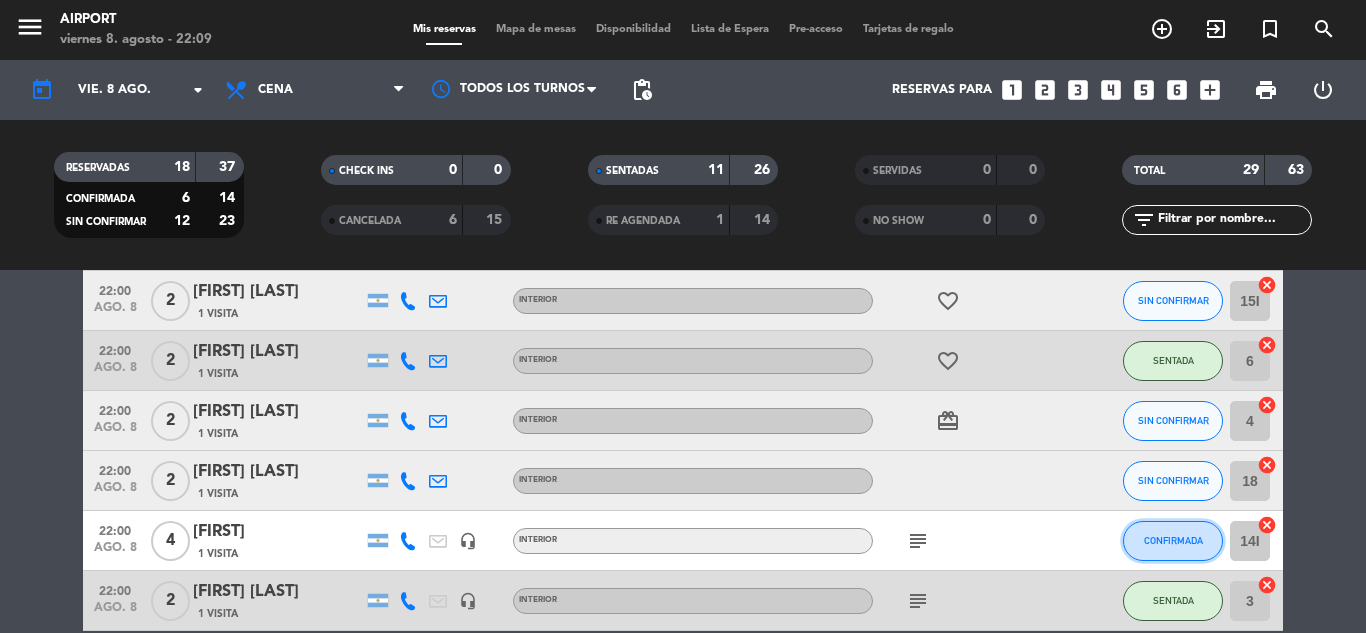 click on "CONFIRMADA" 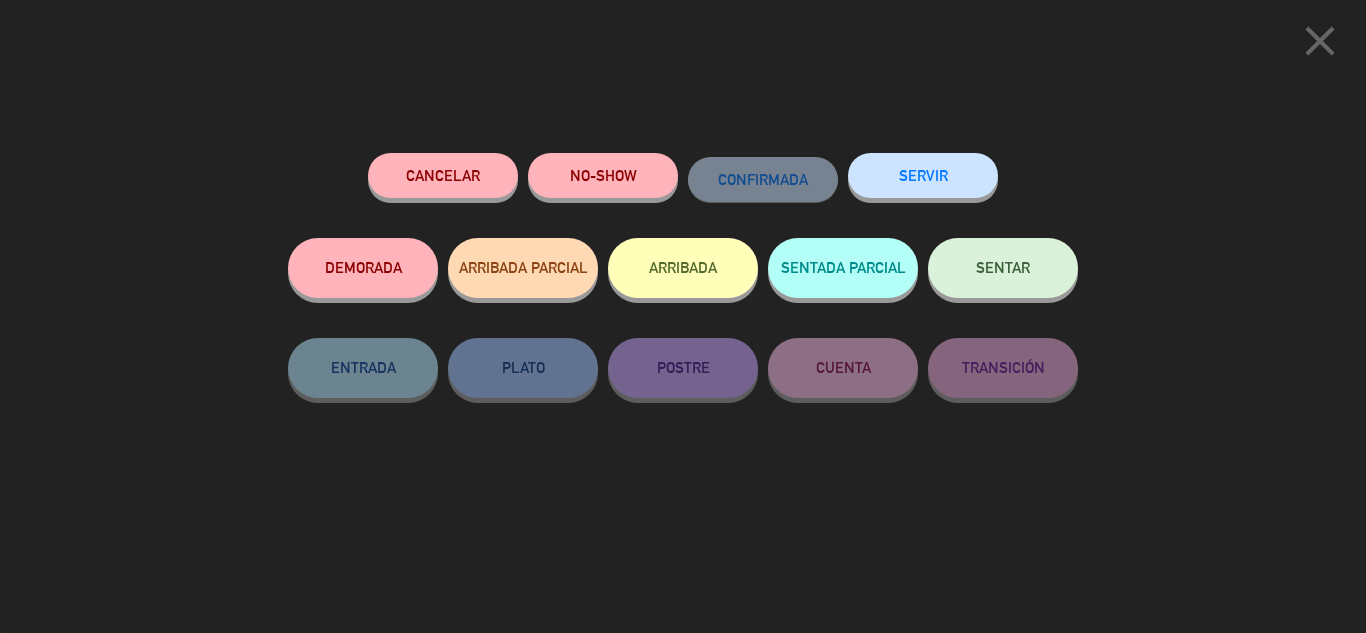 scroll, scrollTop: 1737, scrollLeft: 0, axis: vertical 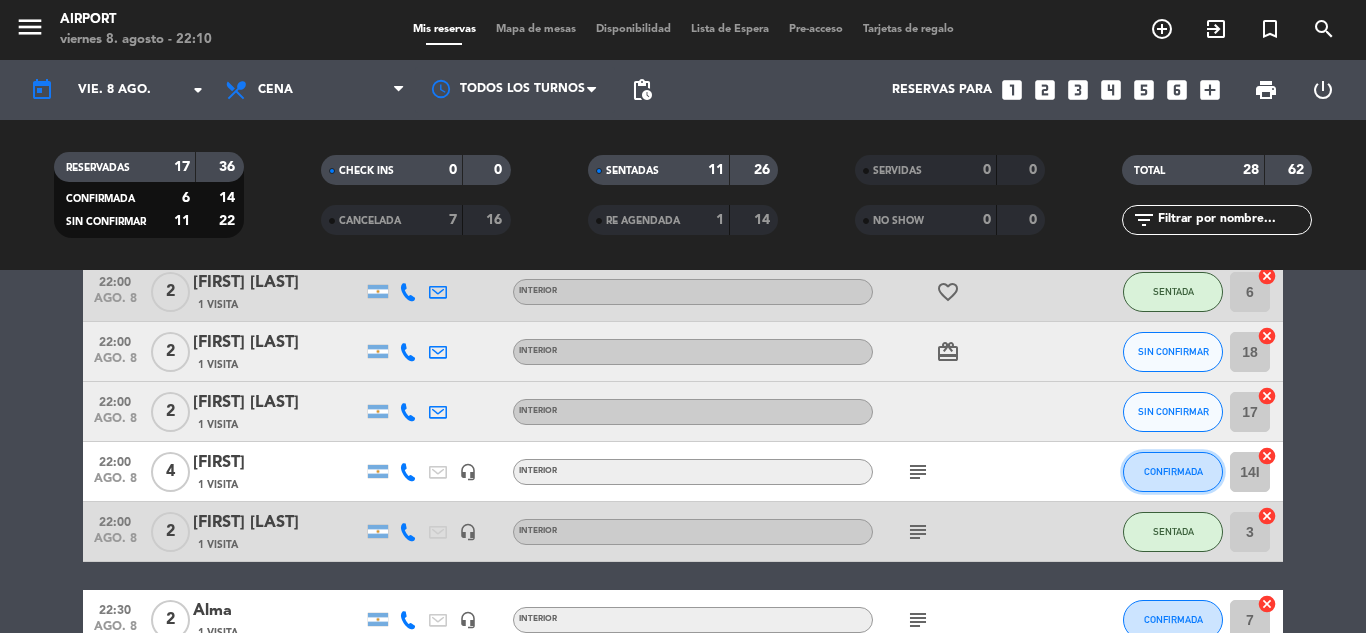 click on "CONFIRMADA" 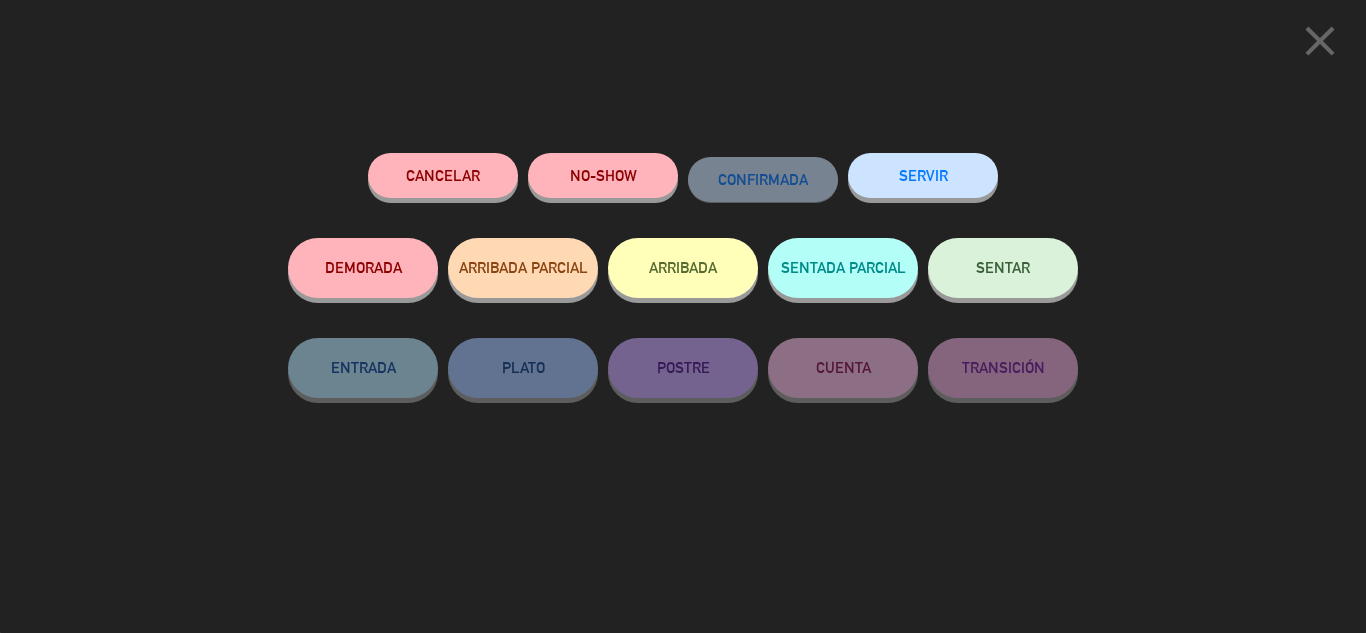click on "SENTAR" 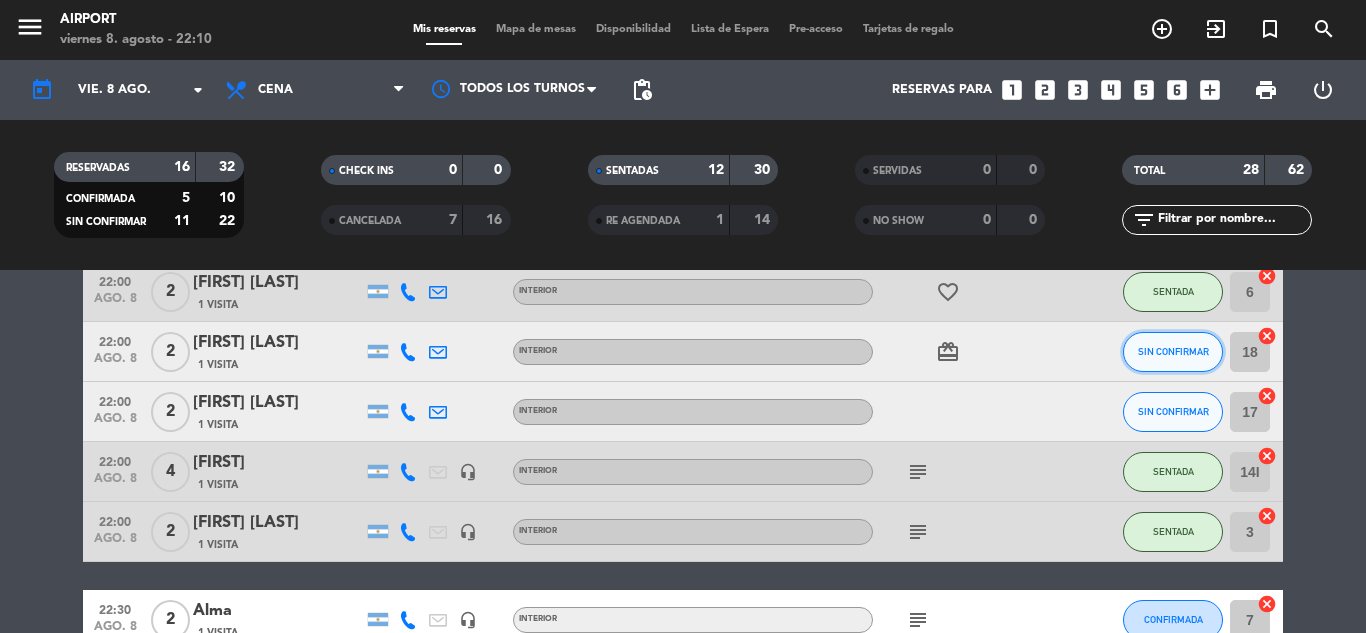 click on "SIN CONFIRMAR" 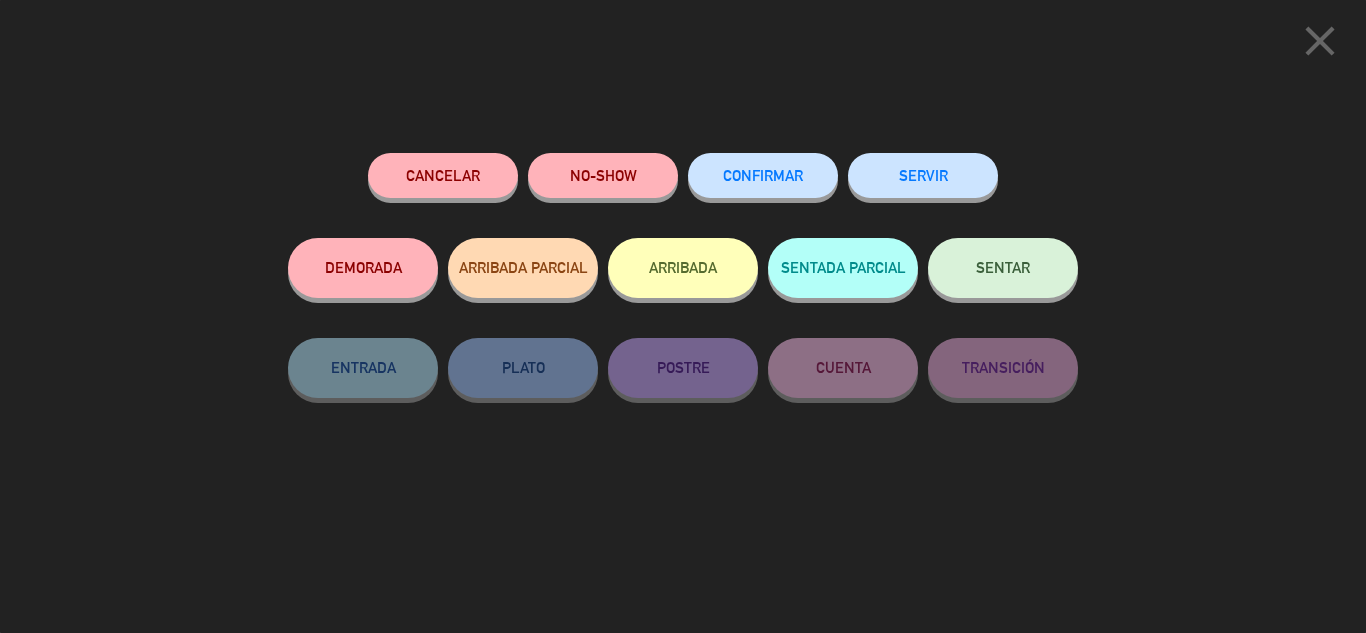 click on "SENTAR" 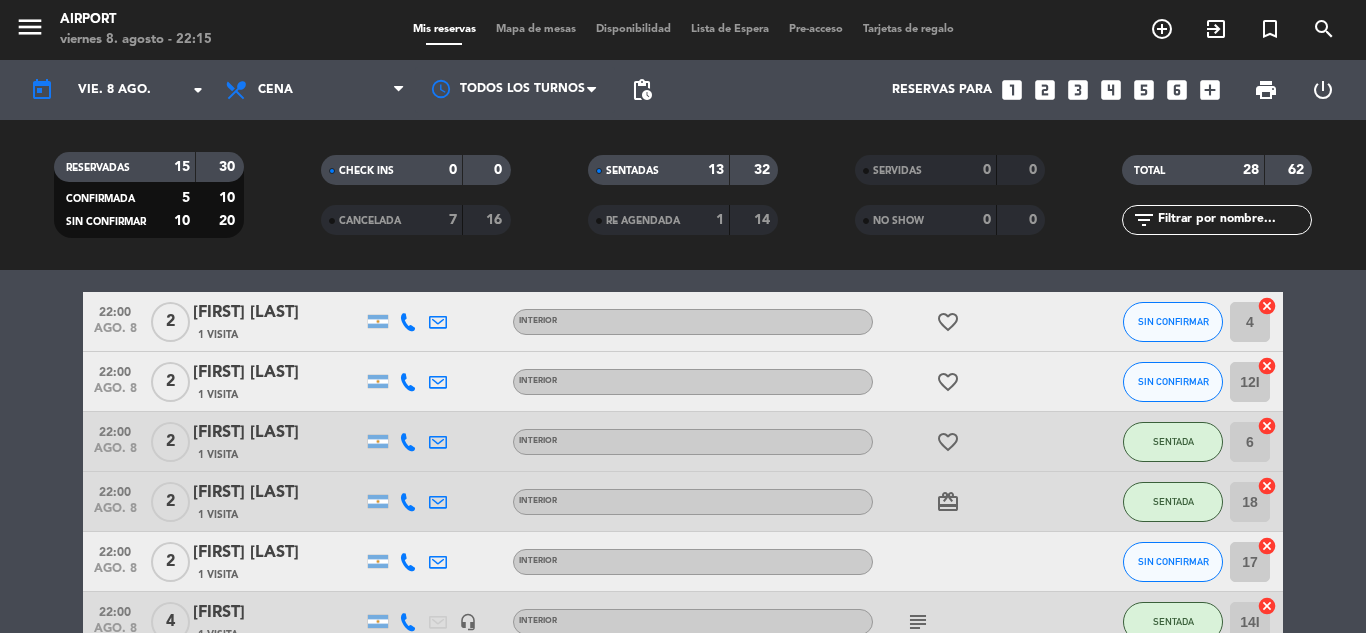 scroll, scrollTop: 815, scrollLeft: 0, axis: vertical 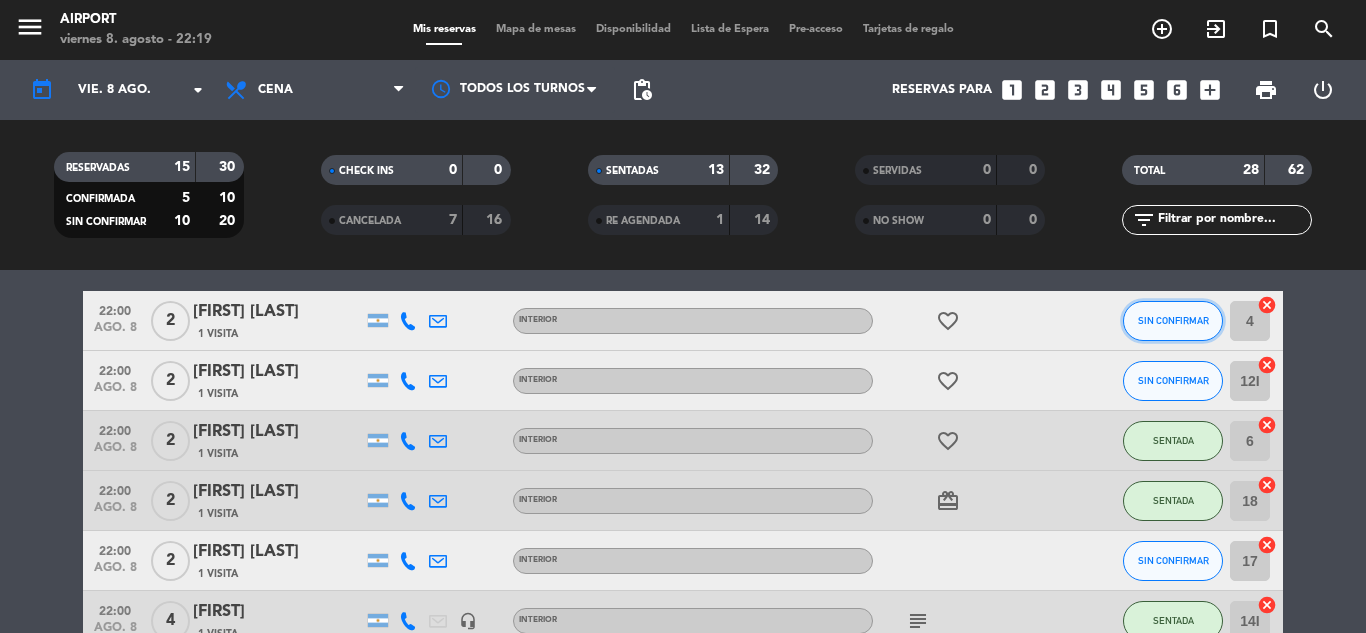 click on "SIN CONFIRMAR" 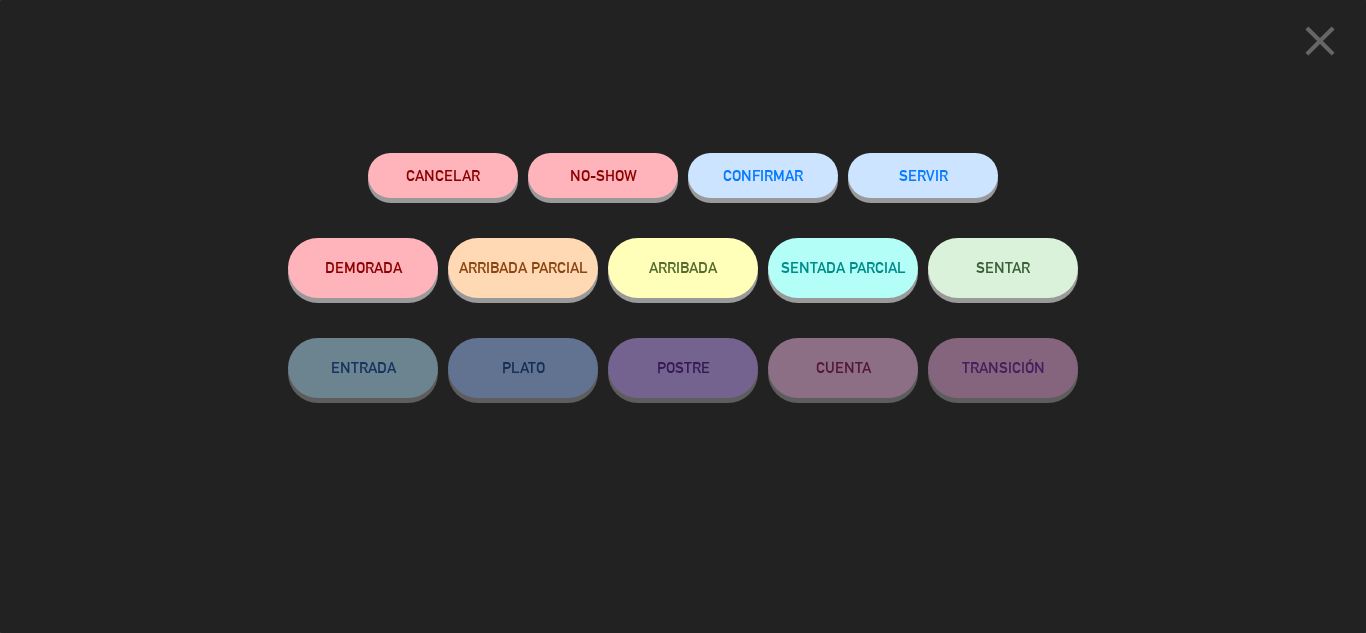 click on "SENTAR" 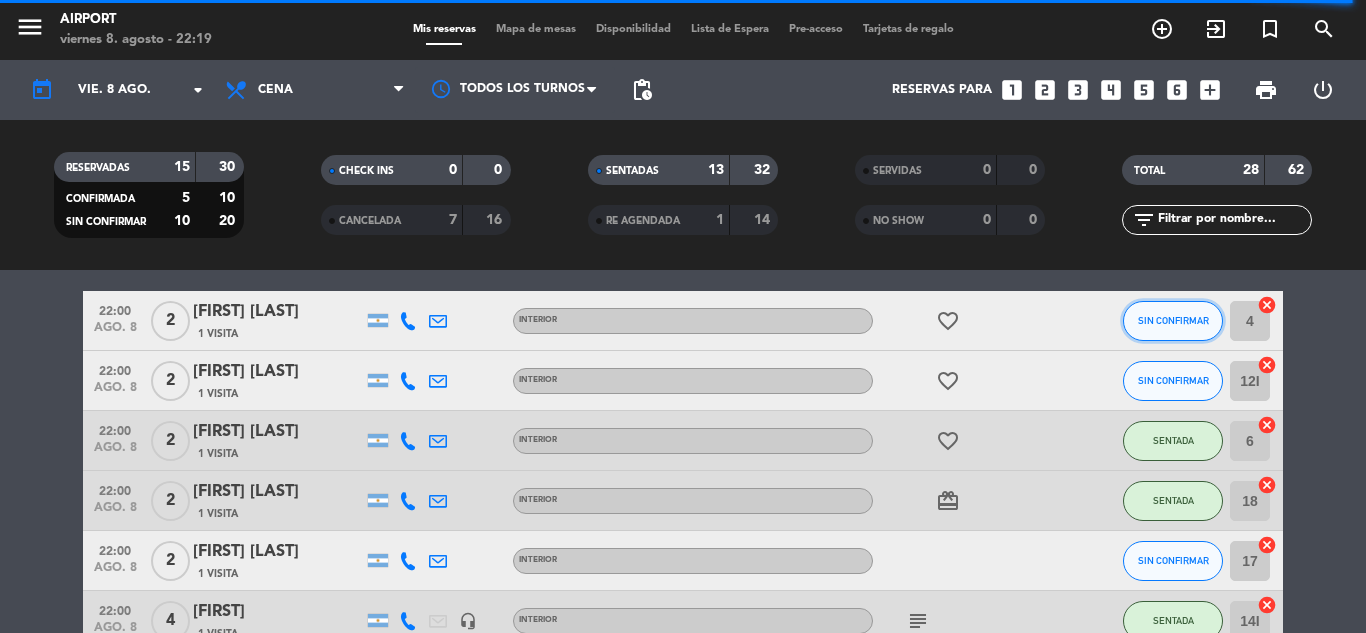 click on "SIN CONFIRMAR" 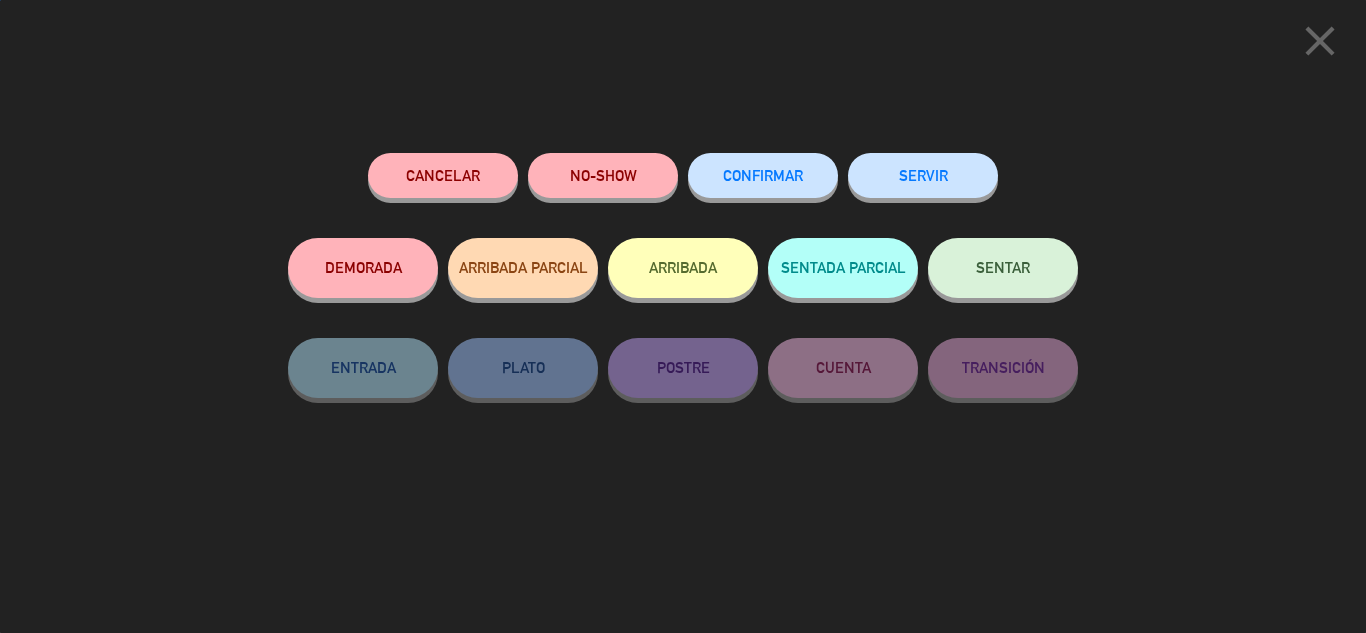 click on "SENTAR" 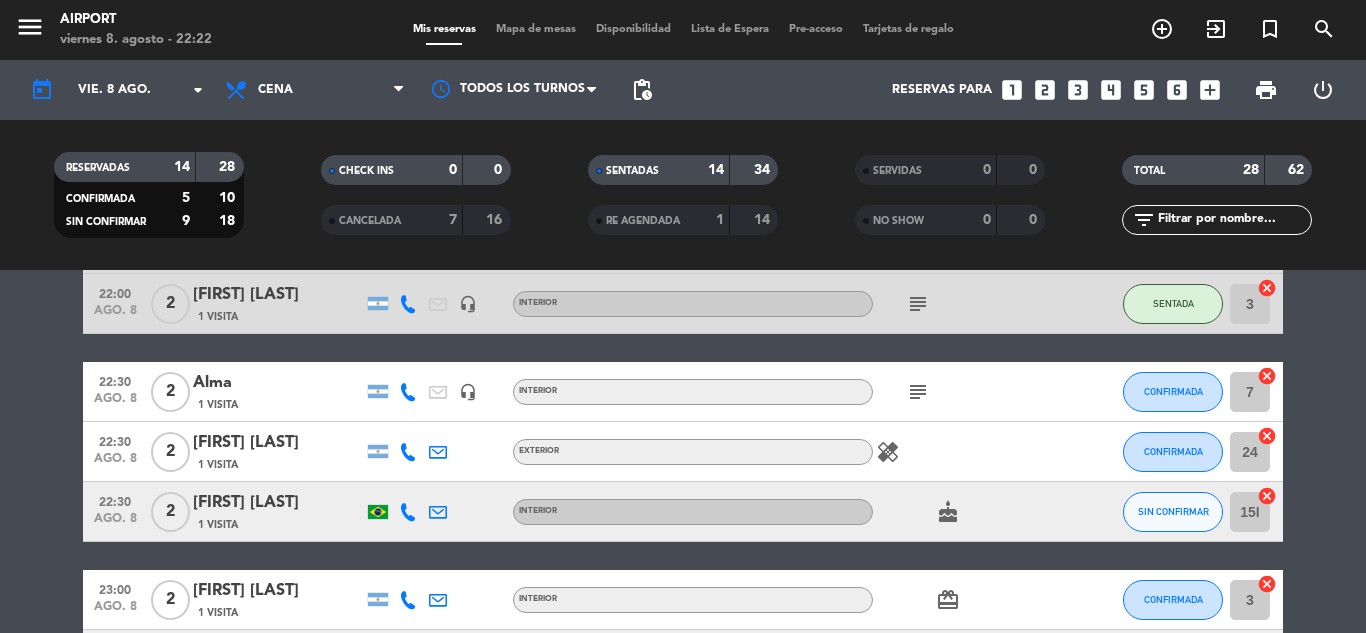scroll, scrollTop: 1202, scrollLeft: 0, axis: vertical 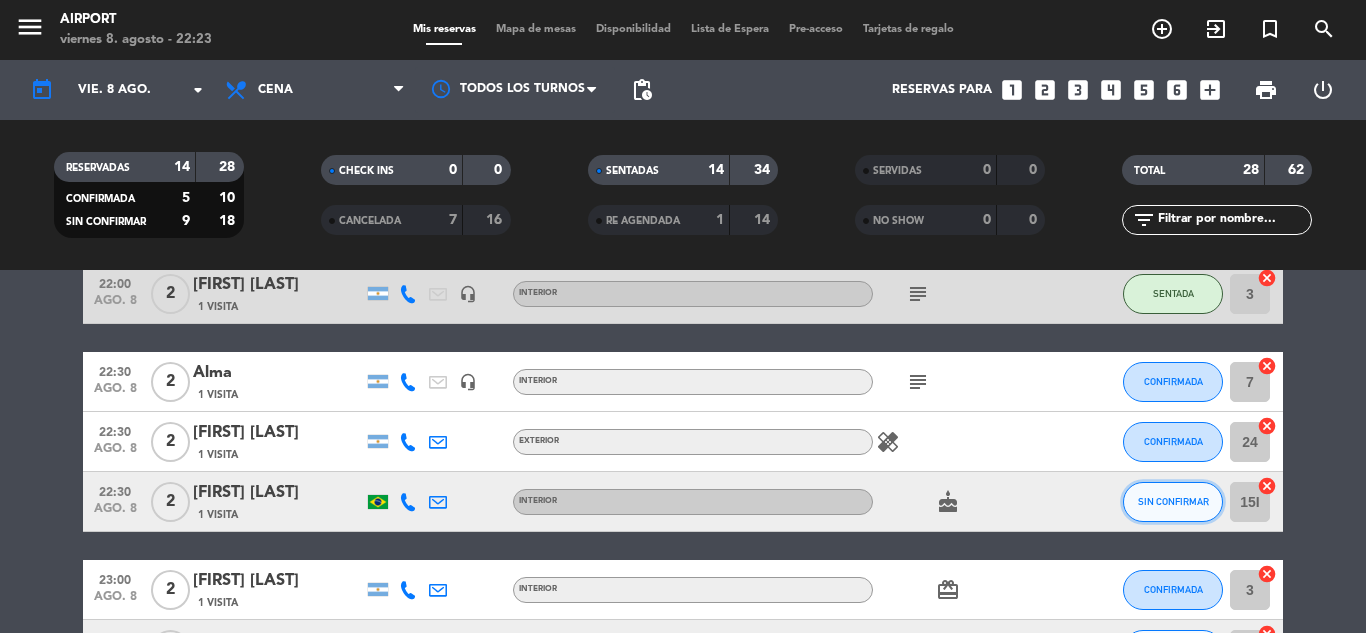 click on "SIN CONFIRMAR" 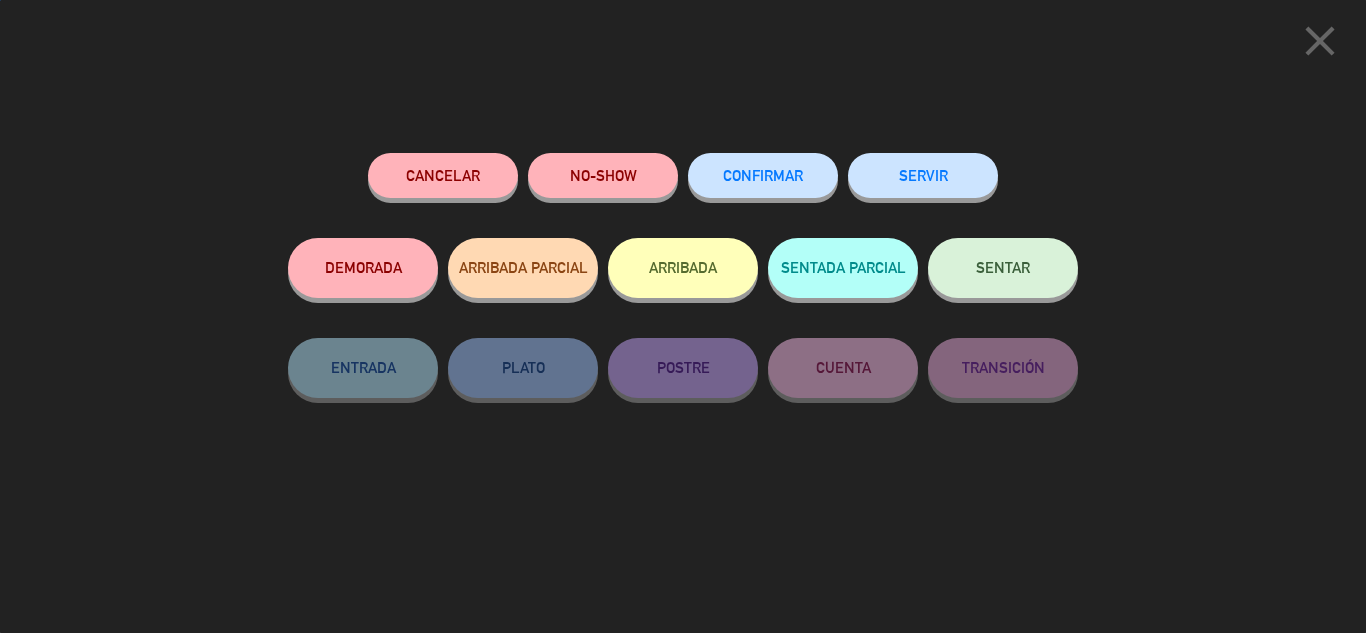 click on "SENTAR" 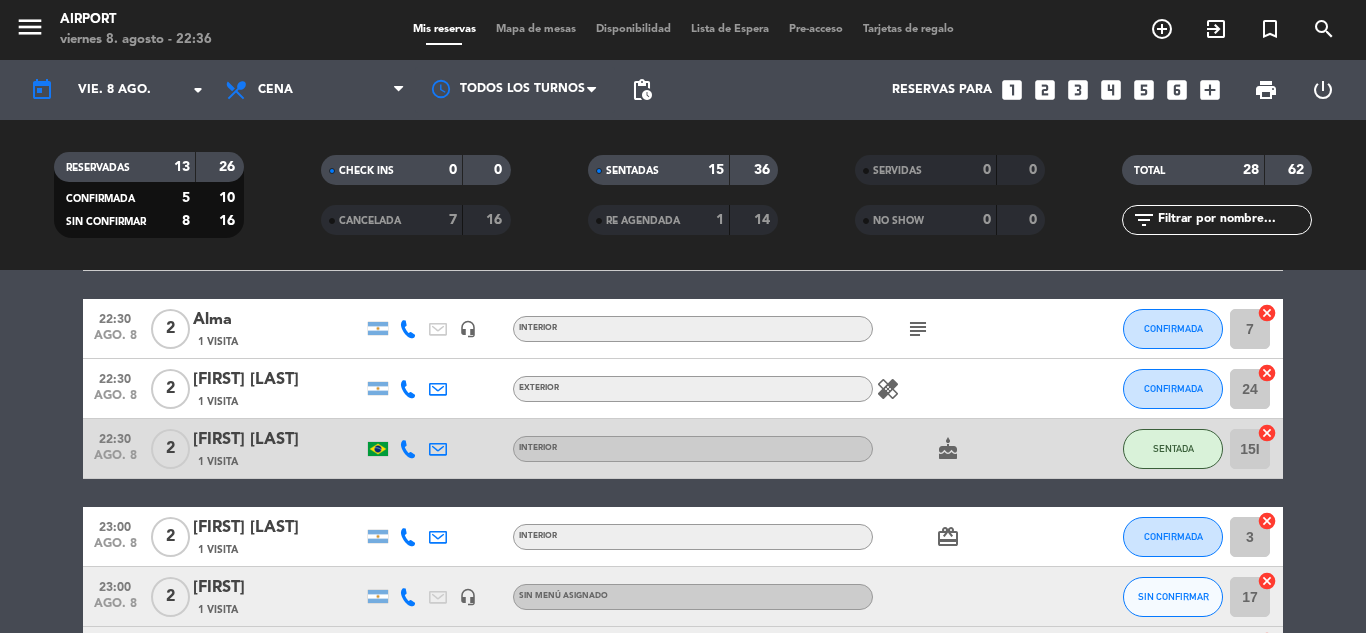 scroll, scrollTop: 1243, scrollLeft: 0, axis: vertical 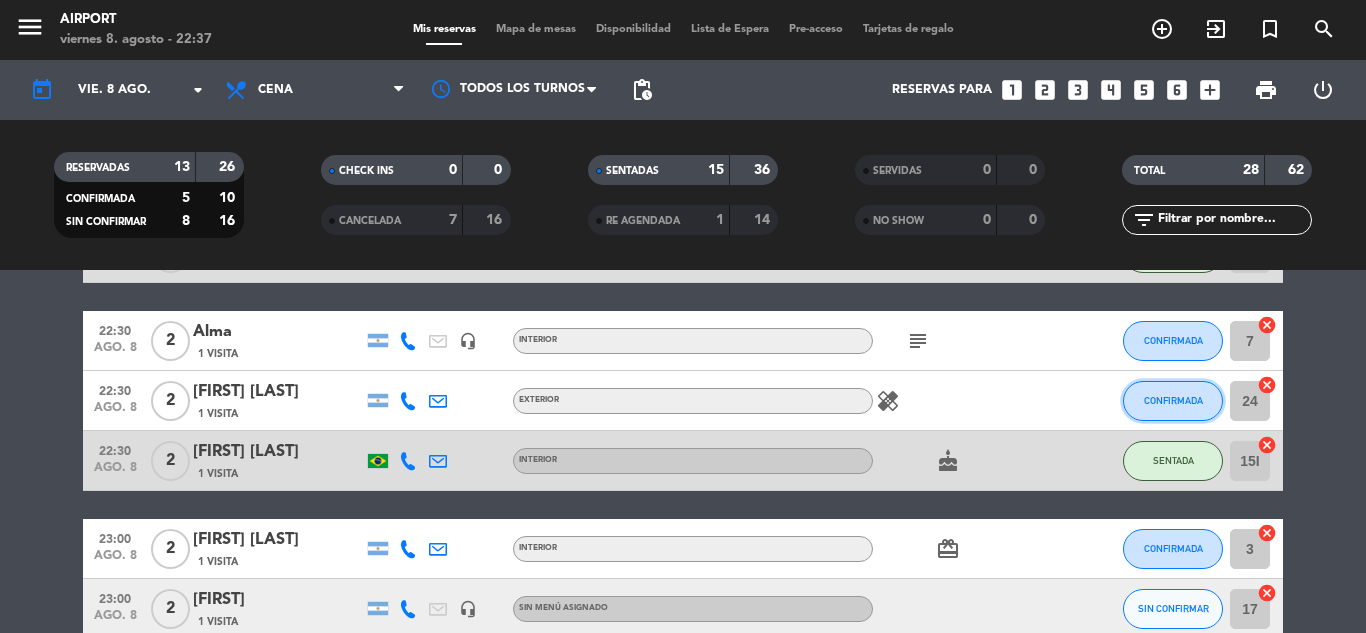 click on "CONFIRMADA" 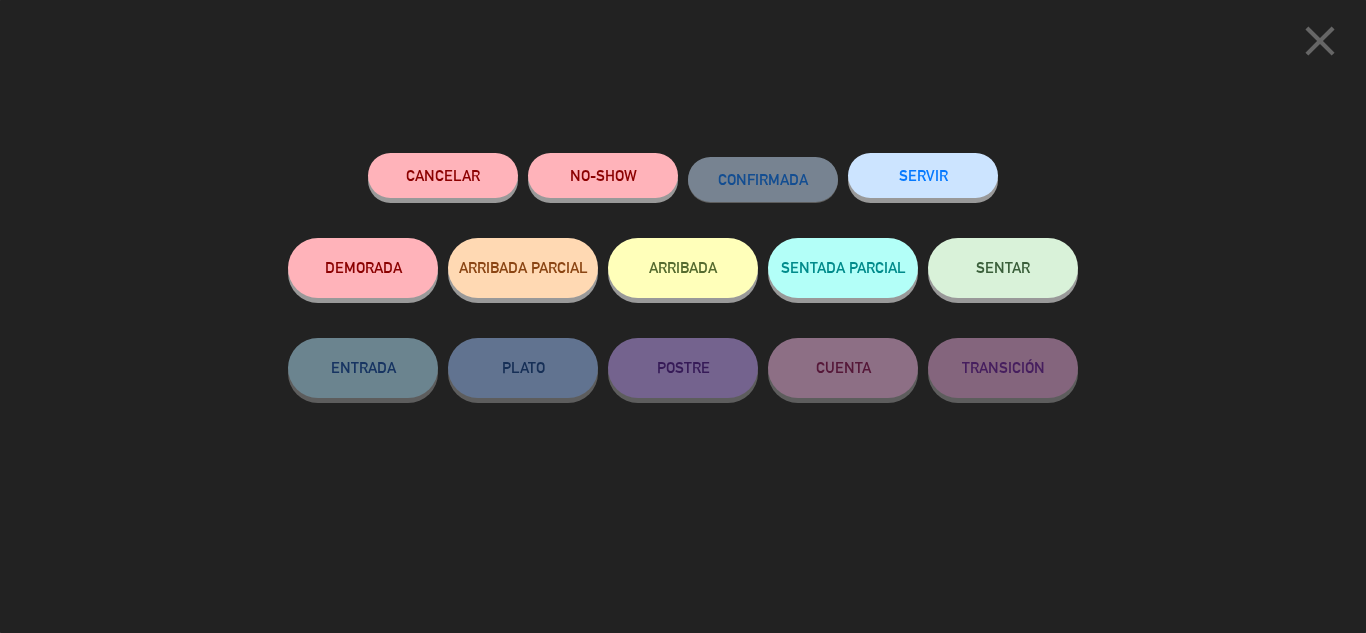 scroll, scrollTop: 1677, scrollLeft: 0, axis: vertical 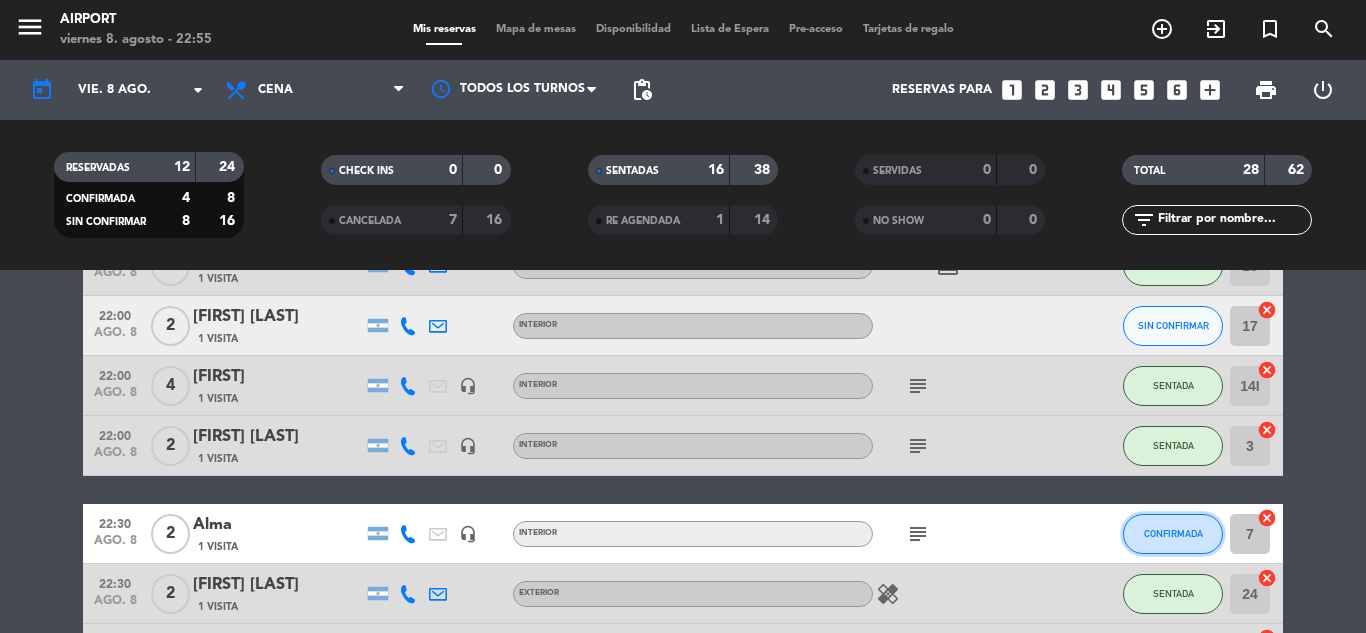 click on "CONFIRMADA" 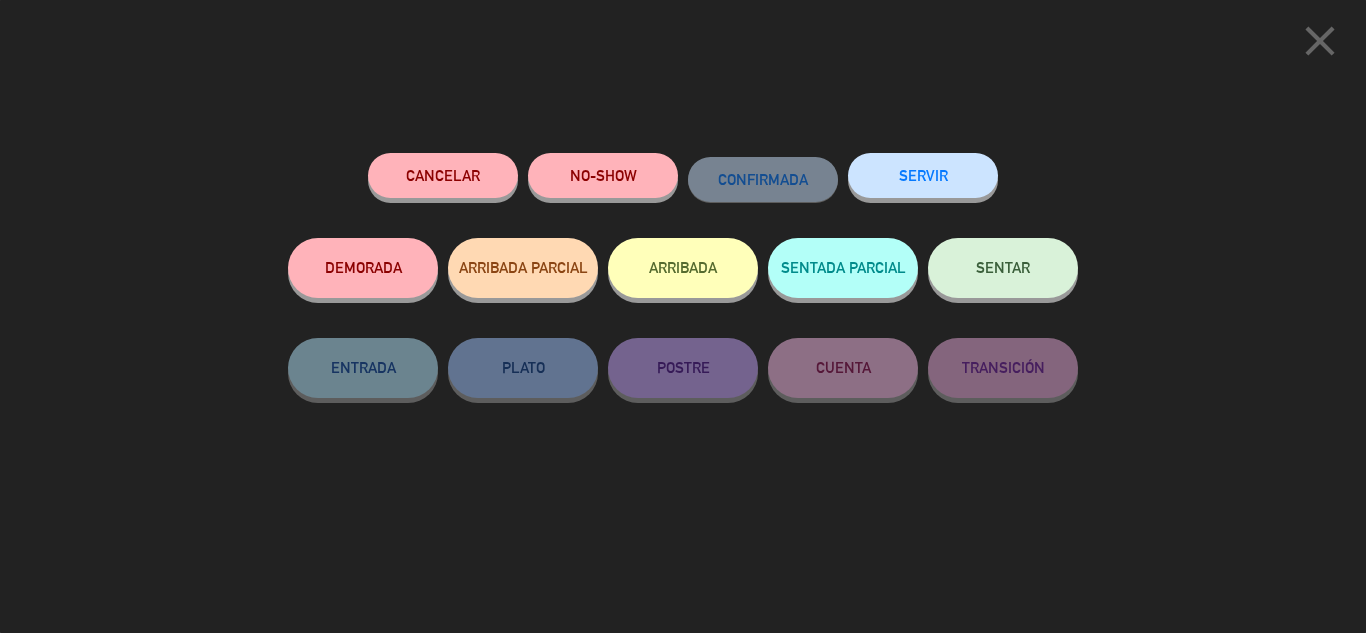 click on "SENTAR" 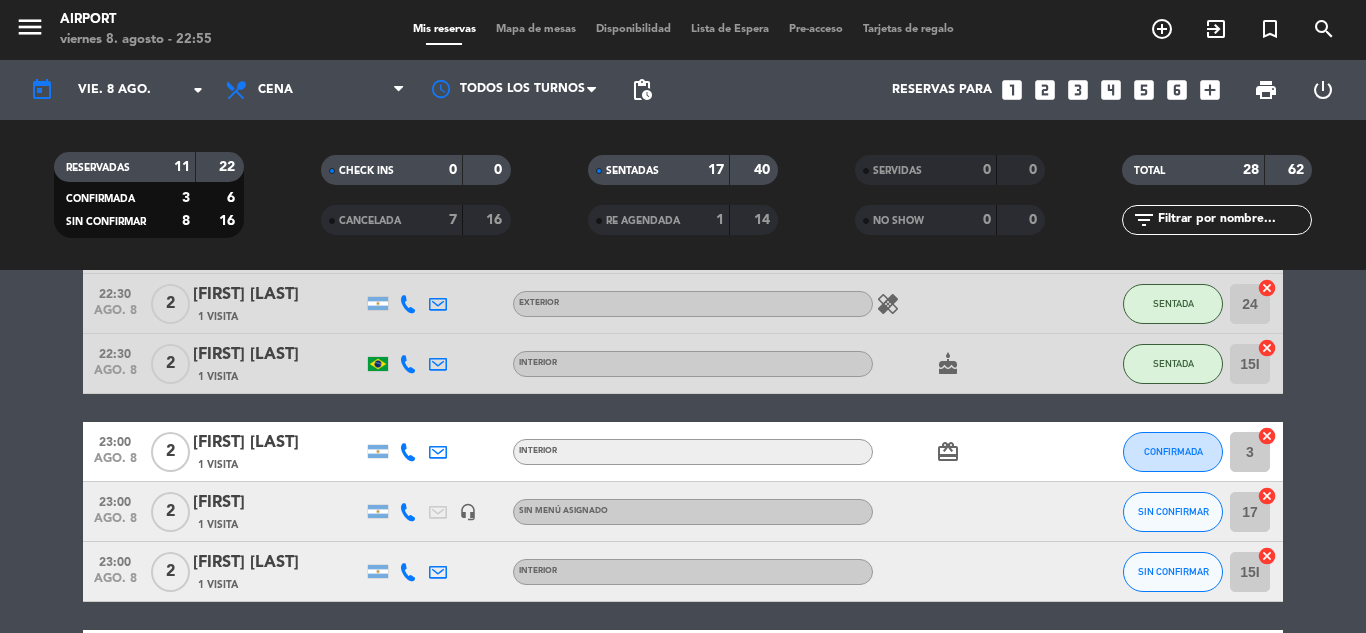 scroll, scrollTop: 1416, scrollLeft: 0, axis: vertical 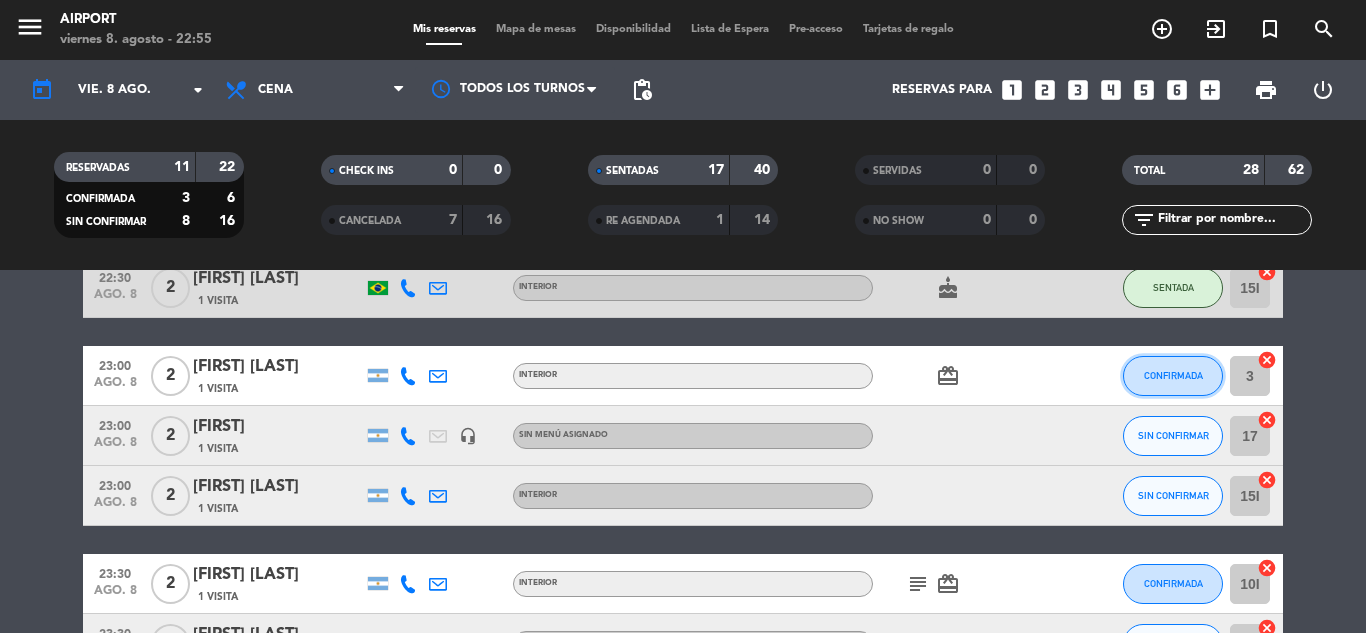 click on "CONFIRMADA" 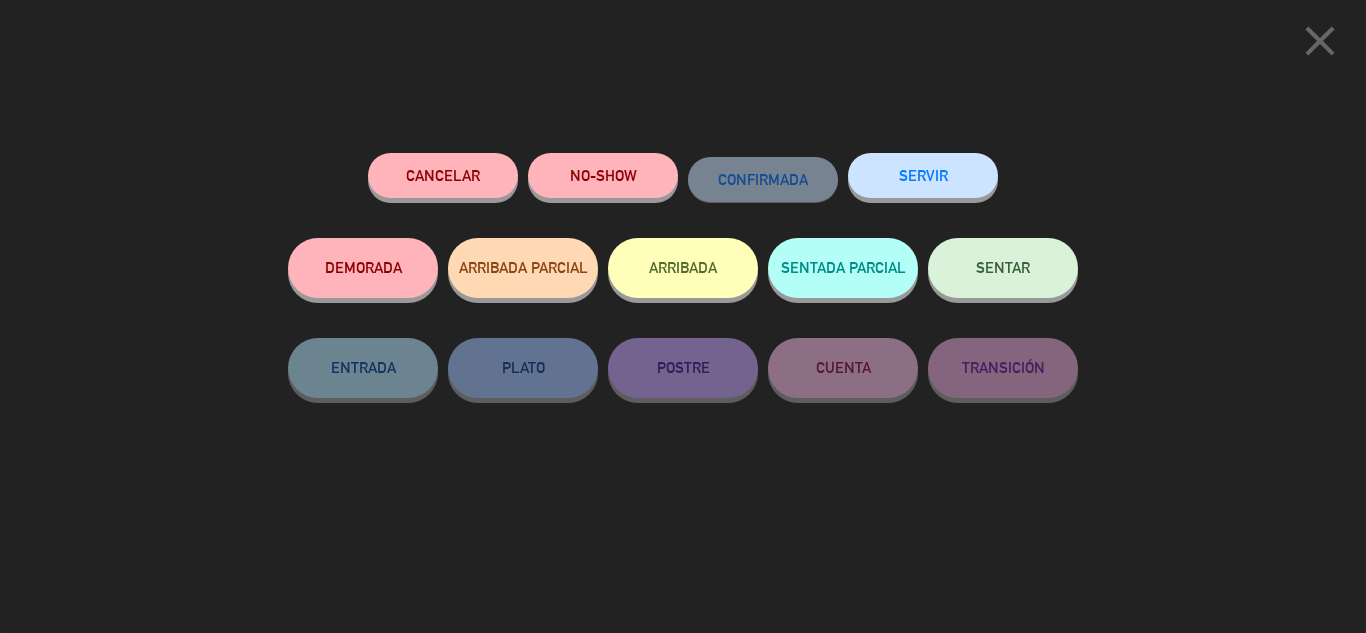 click on "close" 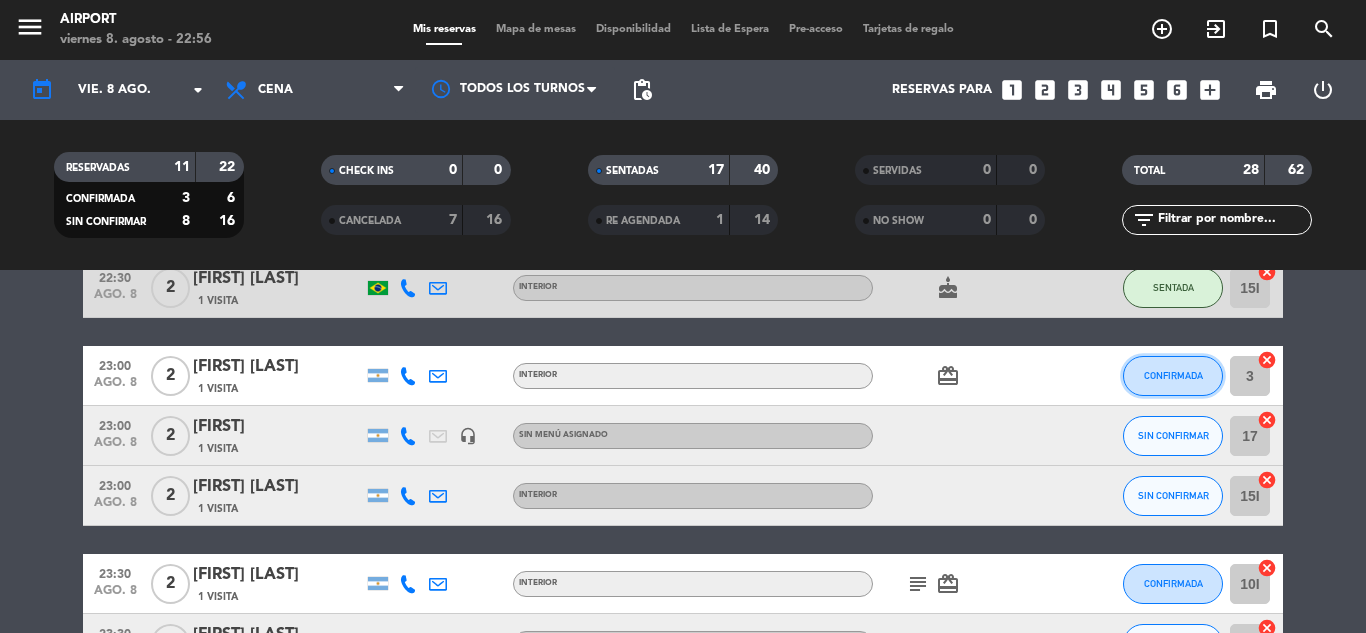 click on "CONFIRMADA" 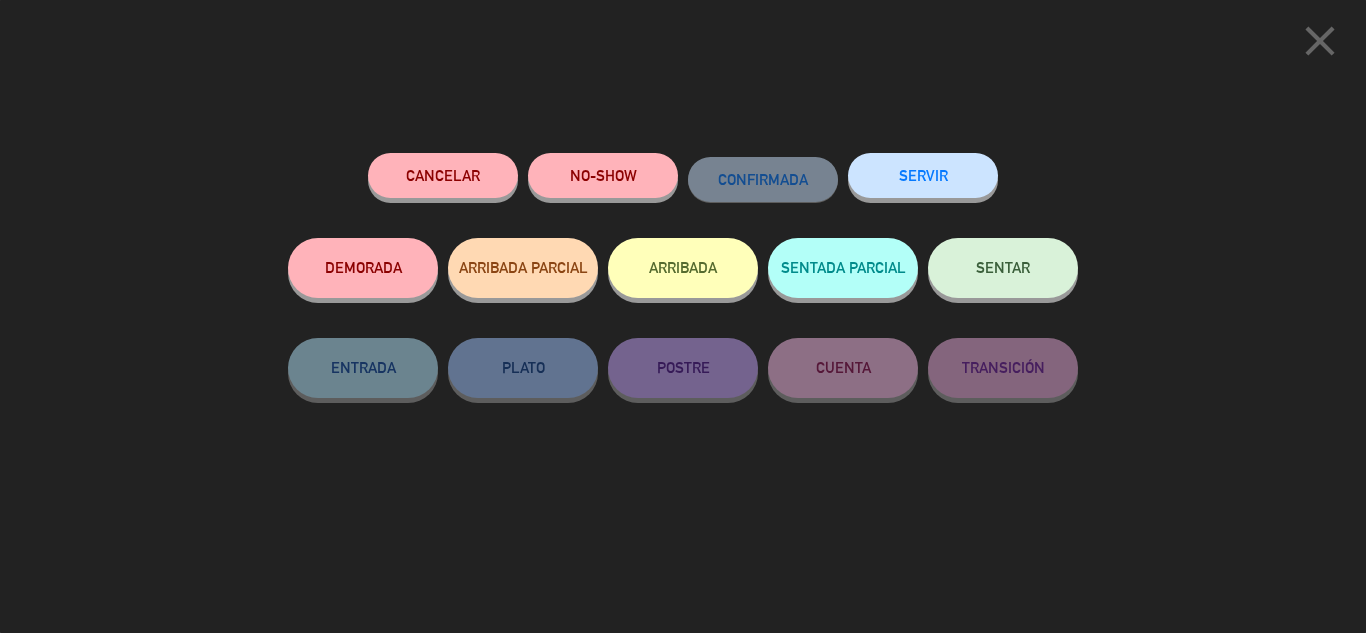 click on "SENTAR" 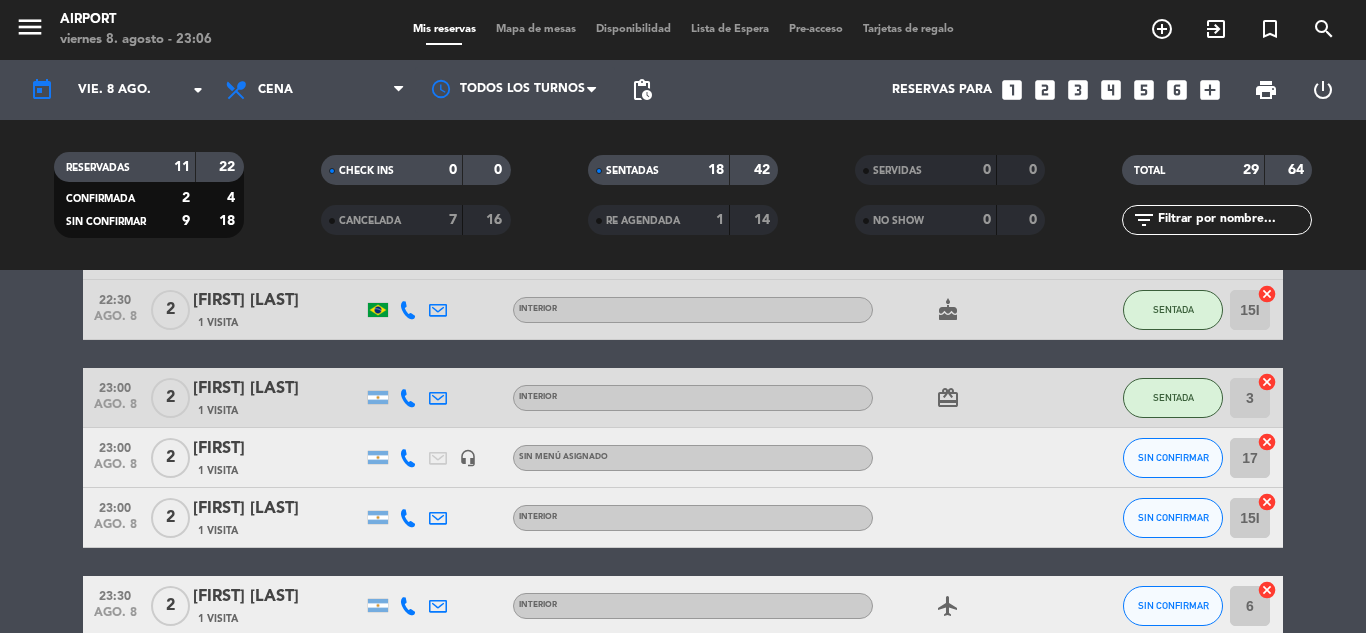 scroll, scrollTop: 1506, scrollLeft: 0, axis: vertical 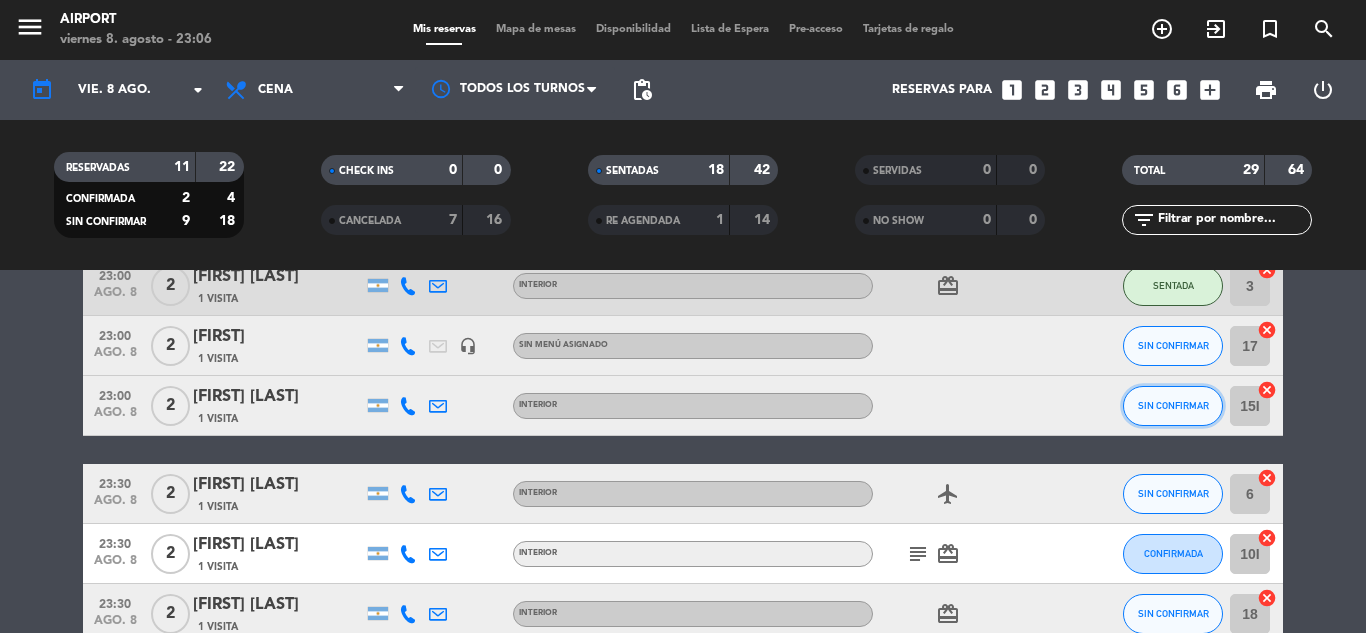 click on "SIN CONFIRMAR" 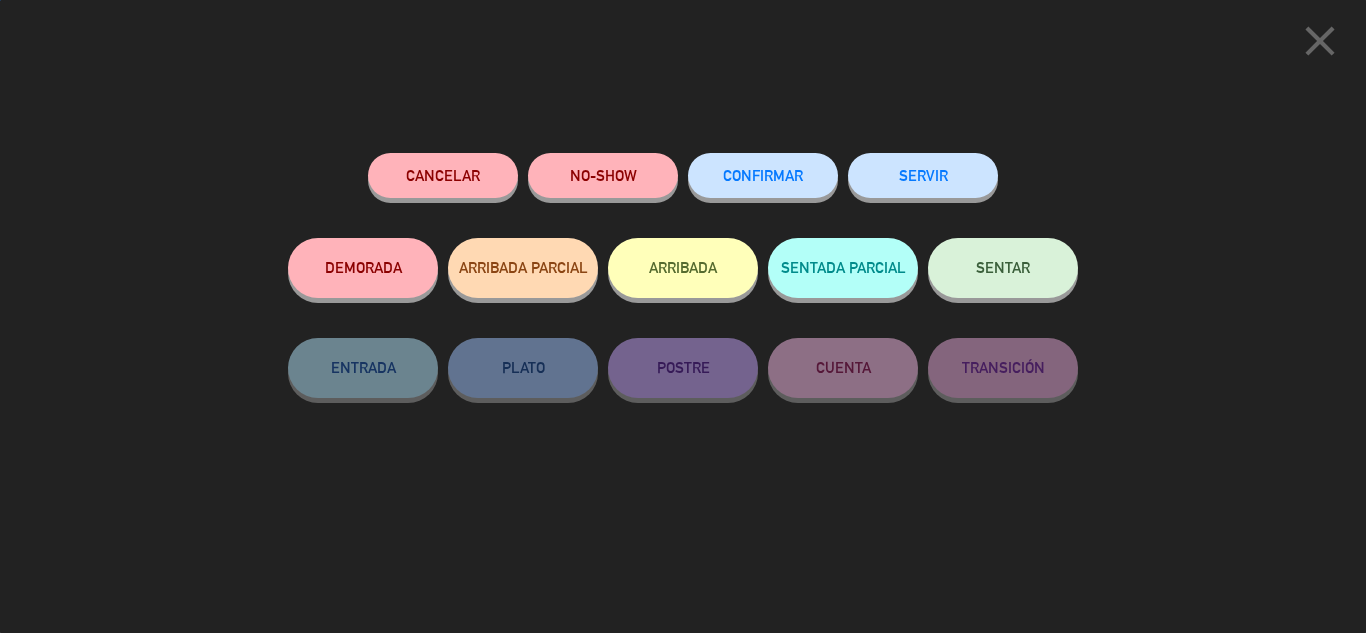click on "SENTAR" 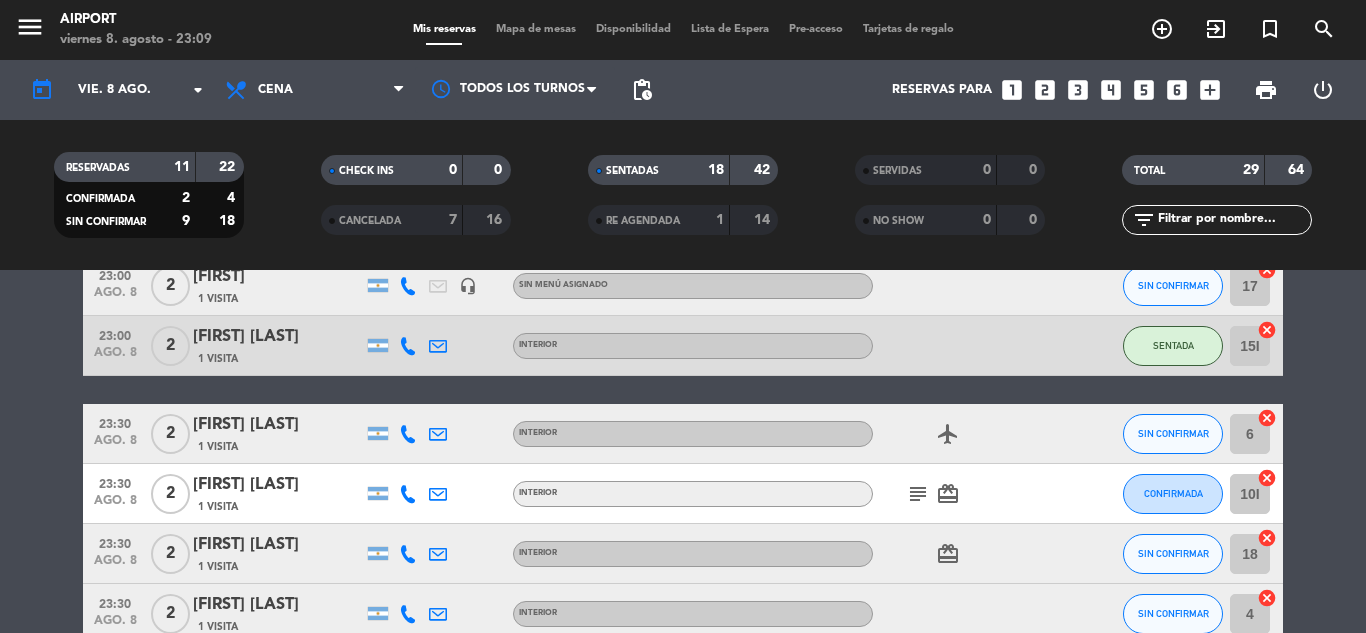 scroll, scrollTop: 1565, scrollLeft: 0, axis: vertical 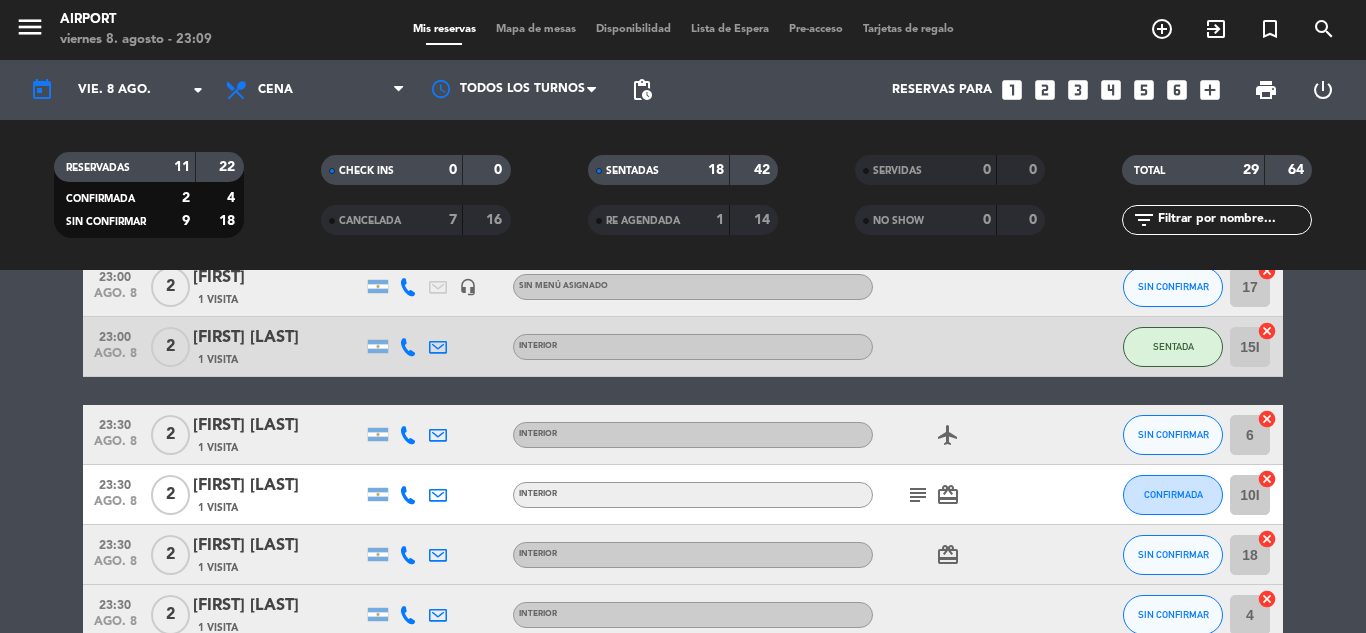 drag, startPoint x: 273, startPoint y: 420, endPoint x: 277, endPoint y: 374, distance: 46.173584 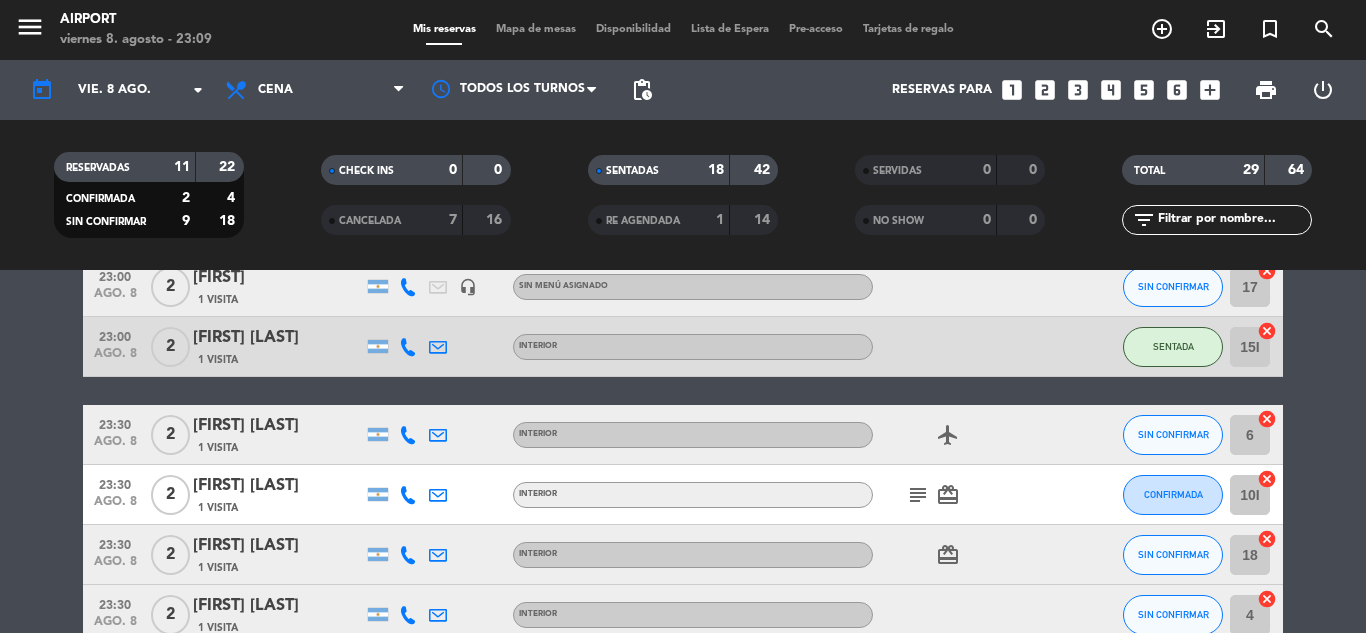 click on "20:00   ago. 8   2   [FIRST] [LAST]   1 Visita   INTERIOR  subject  SENTADA 12I  cancel   20:00   ago. 8   4   [FIRST] [LAST]   1 Visita   headset_mic   INTERIOR SENTADA 14I  cancel   20:00   ago. 8   2   [FIRST] [LAST]   1 Visita   INTERIOR SIN CONFIRMAR 13I  cancel   21:00   ago. 8   2   [FIRST] [LAST]   2 Visitas   INTERIOR  subject   cake  CONFIRMADA 10I  cancel   21:00   ago. 8   2   [FIRST]   1 Visita   headset_mic   INTERIOR  subject  SENTADA 15I  cancel   21:00   ago. 8   2   [FIRST]   1 Visita   headset_mic   INTERIOR SENTADA 17  cancel   21:00   ago. 8   4   [FIRST] [LAST]    1 Visita   headset_mic   INTERIOR SENTADA 14I  cancel   21:00   ago. 8   2   [FIRST]   1 Visita   headset_mic   INTERIOR SENTADA 3  cancel   21:00   ago. 8   2   [FIRST] [LAST]   1 Visita   INTERIOR  favorite_border  SENTADA 6  cancel   21:30   ago. 8   2   [FIRST] [LAST]   1 Visita   INTERIOR  subject   cake  SENTADA 4  cancel   21:30   ago. 8   2   [FIRST] [LAST]   1 Visita   INTERIOR SENTADA 18  cancel   22:00   ago. 8   2  SENTADA" 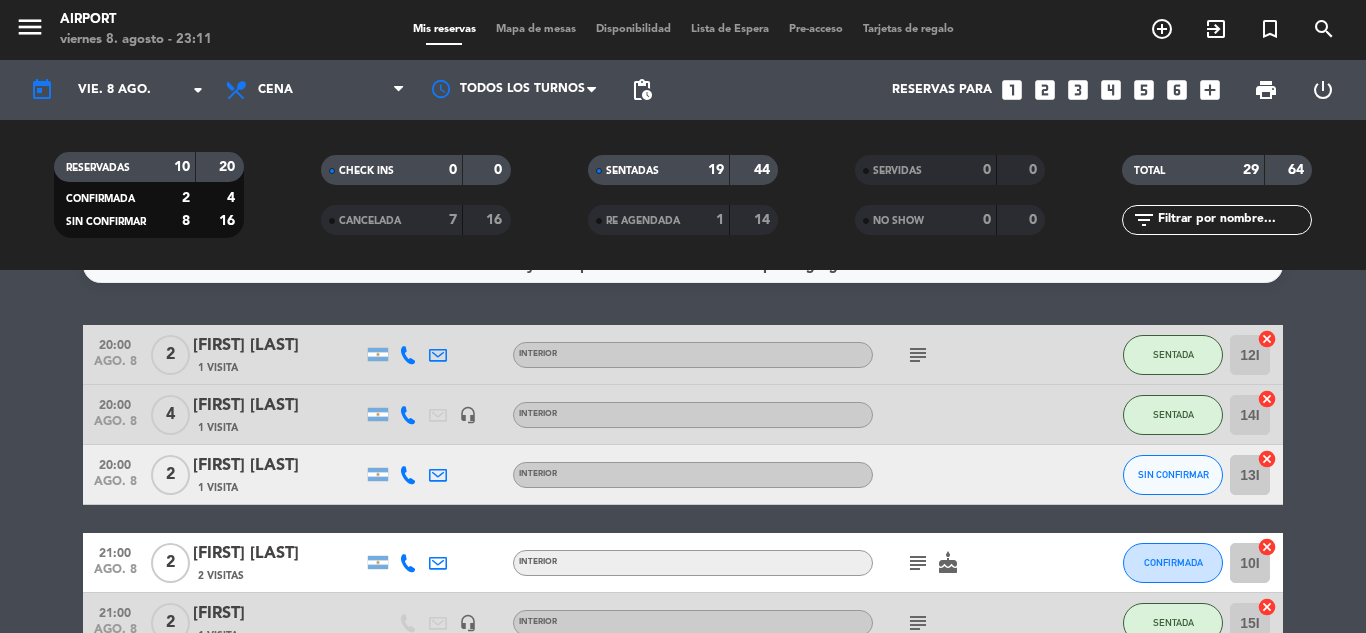 scroll, scrollTop: 36, scrollLeft: 0, axis: vertical 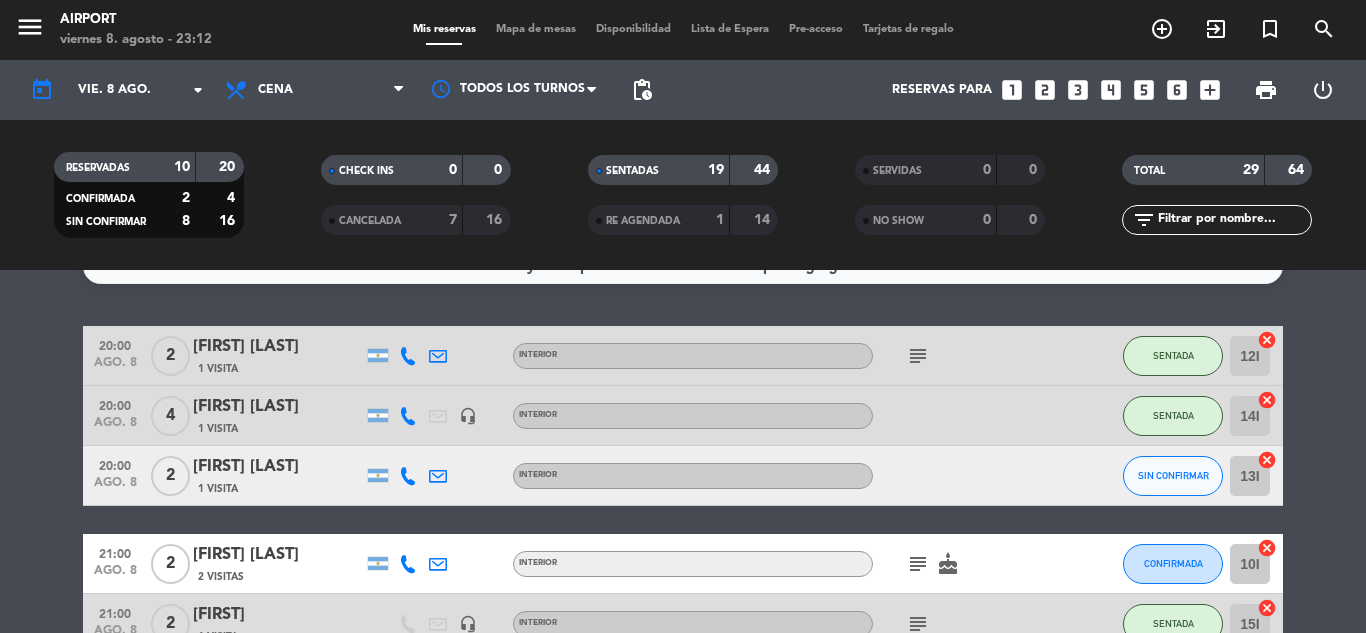 drag, startPoint x: 1016, startPoint y: 439, endPoint x: 927, endPoint y: 473, distance: 95.27329 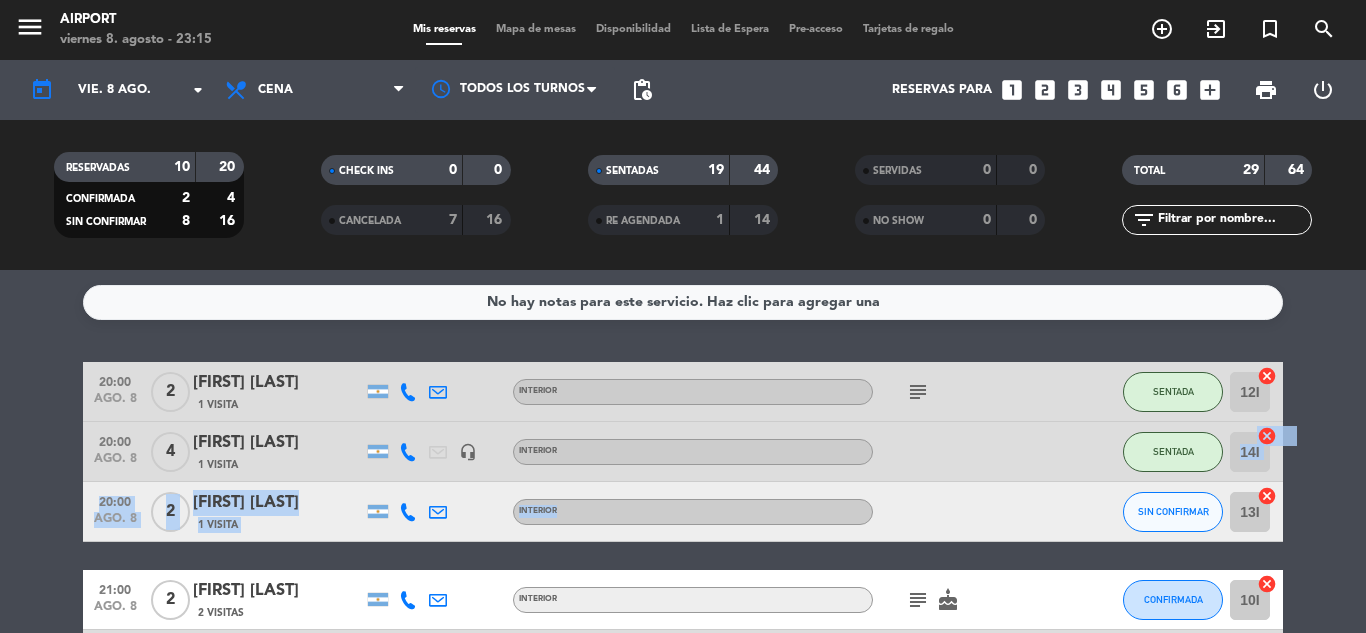 scroll, scrollTop: 94, scrollLeft: 0, axis: vertical 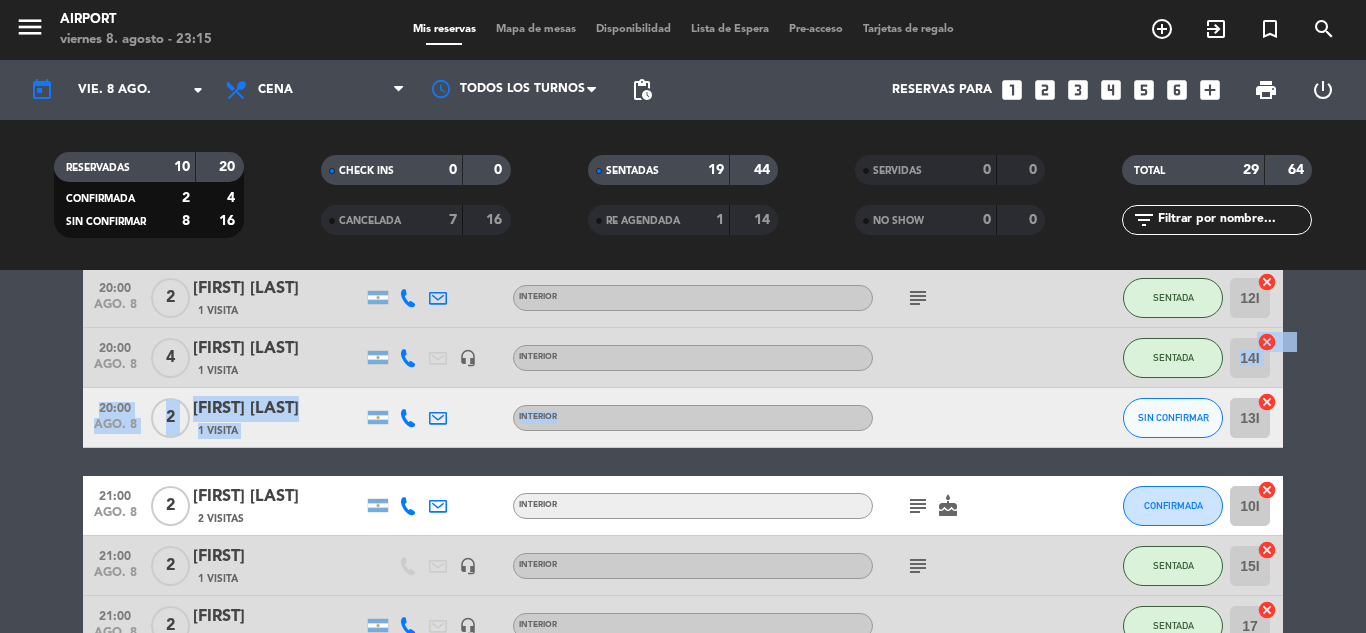 click 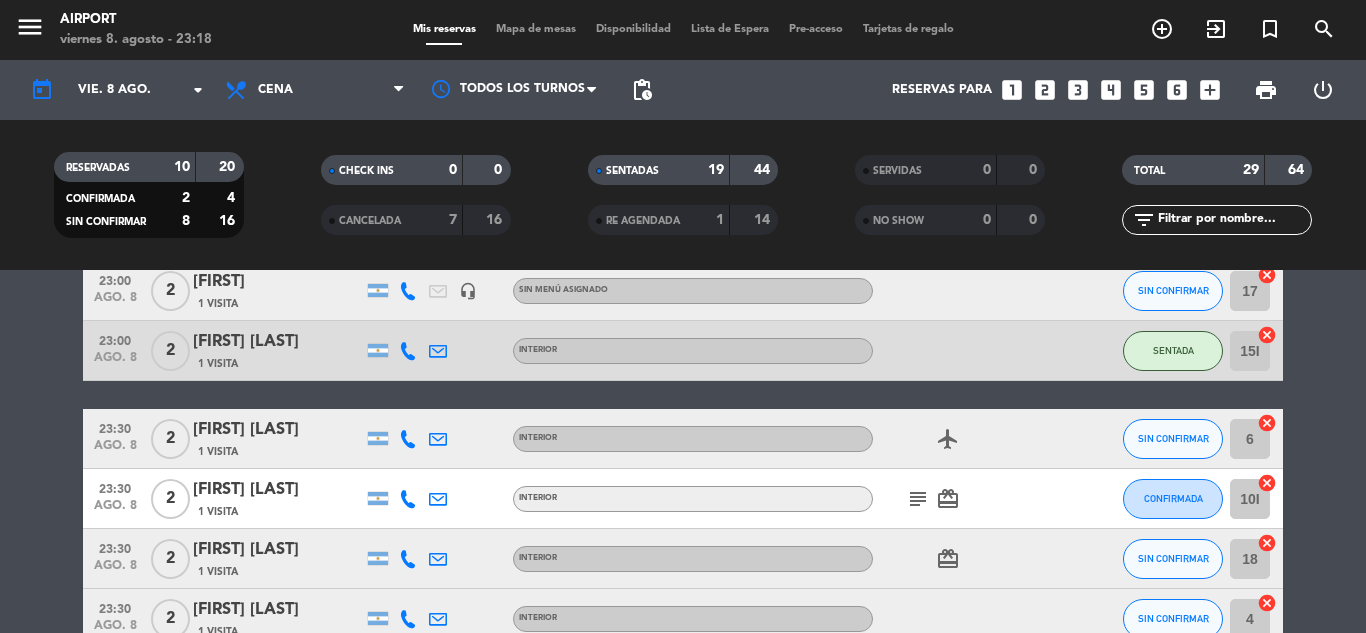 scroll, scrollTop: 1656, scrollLeft: 0, axis: vertical 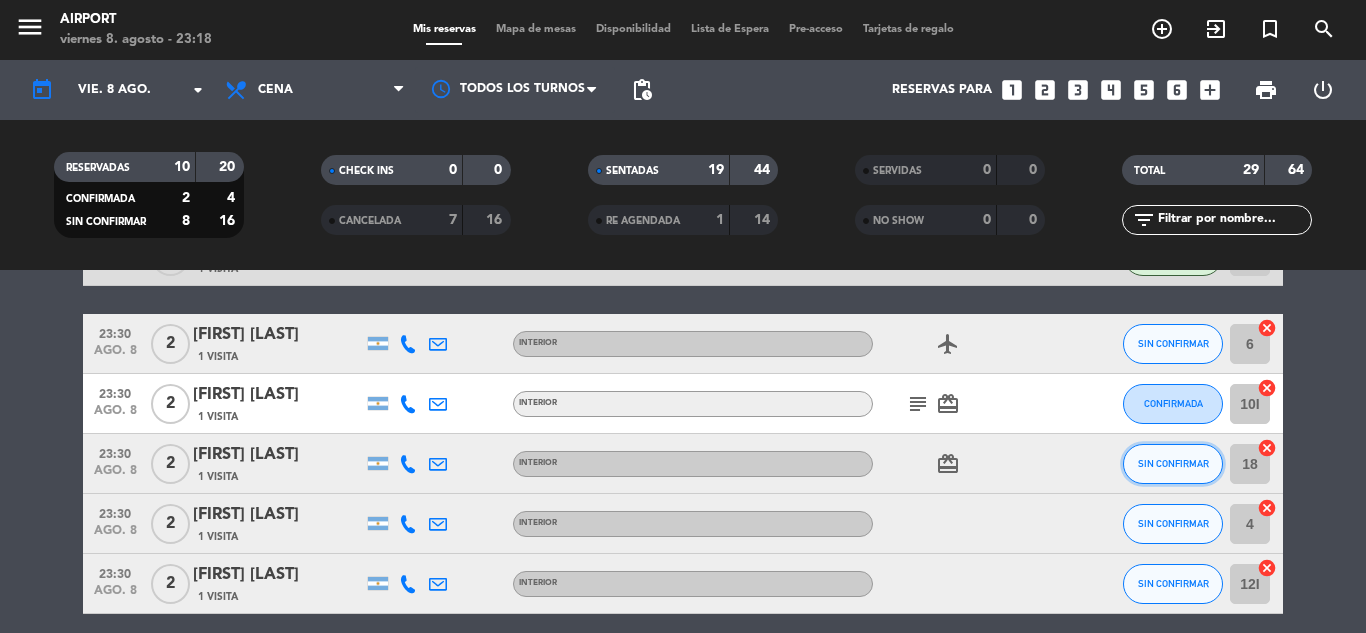click on "SIN CONFIRMAR" 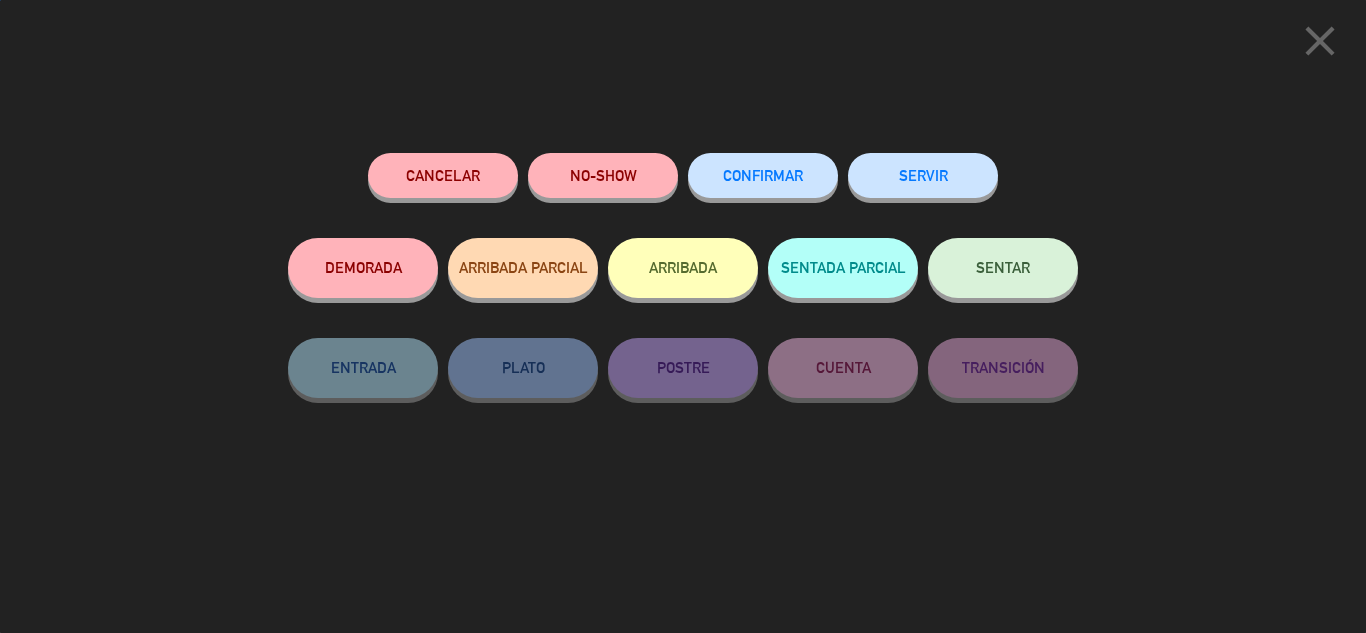 click on "SENTAR" 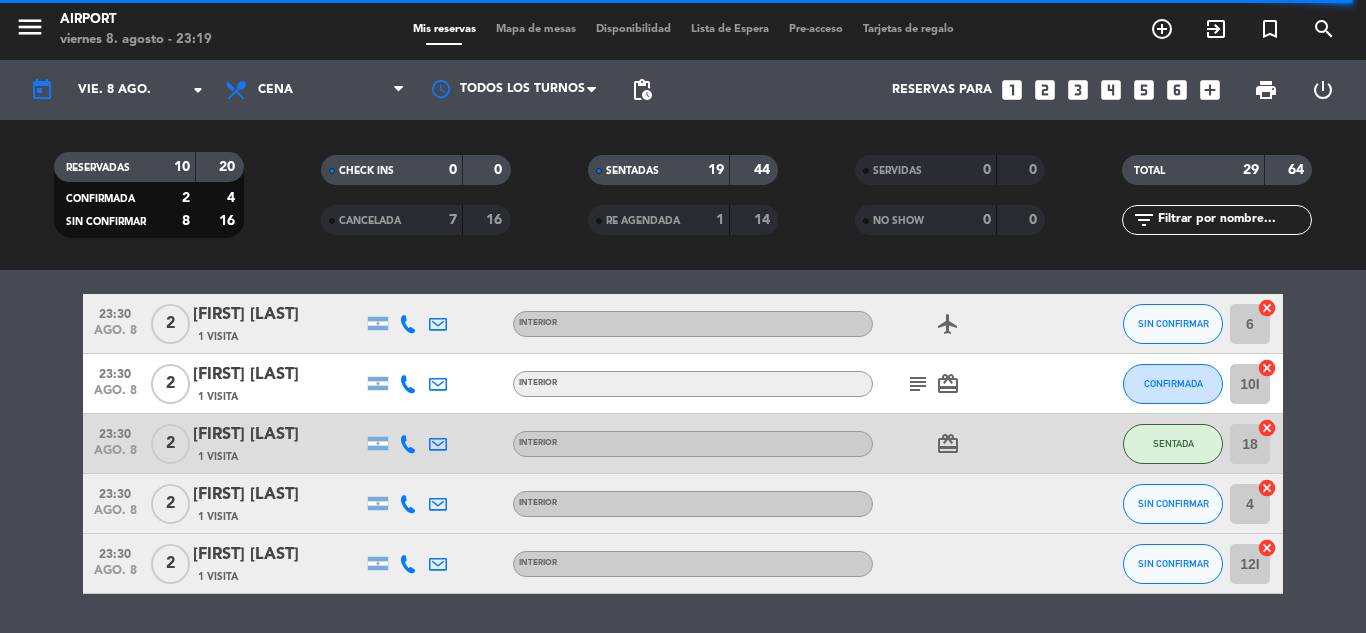 scroll, scrollTop: 1705, scrollLeft: 0, axis: vertical 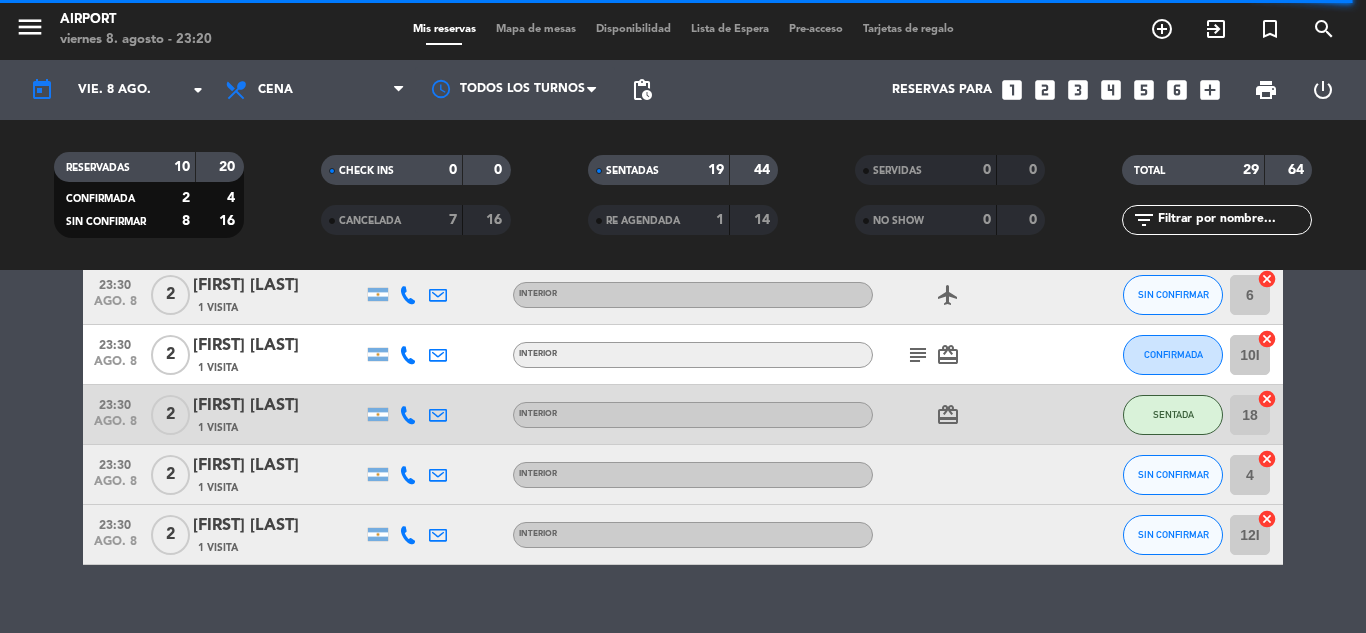 click 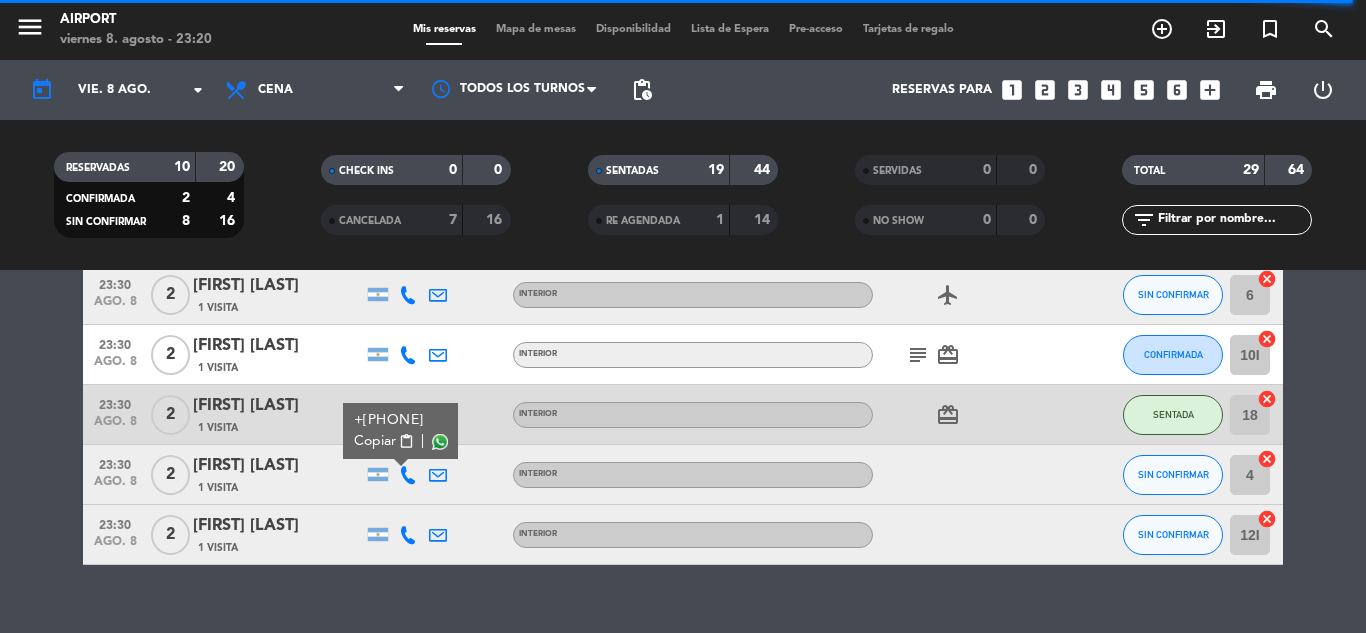 drag, startPoint x: 1159, startPoint y: 495, endPoint x: 1159, endPoint y: 480, distance: 15 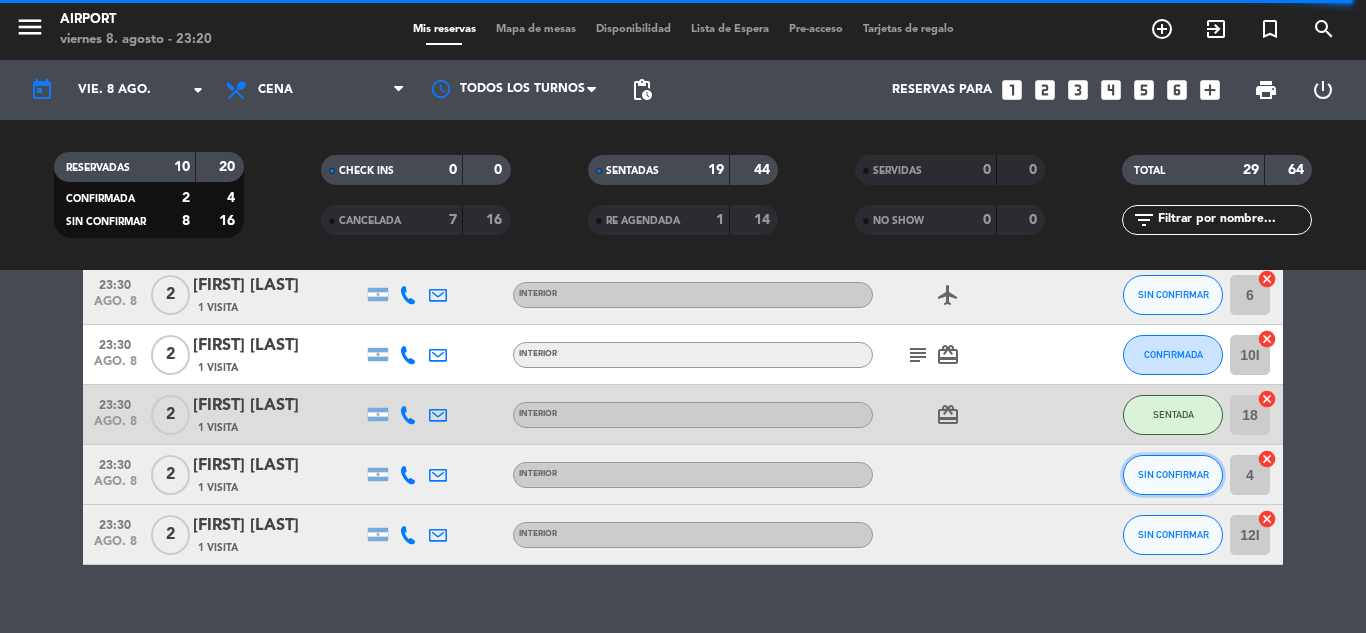 click on "SIN CONFIRMAR" 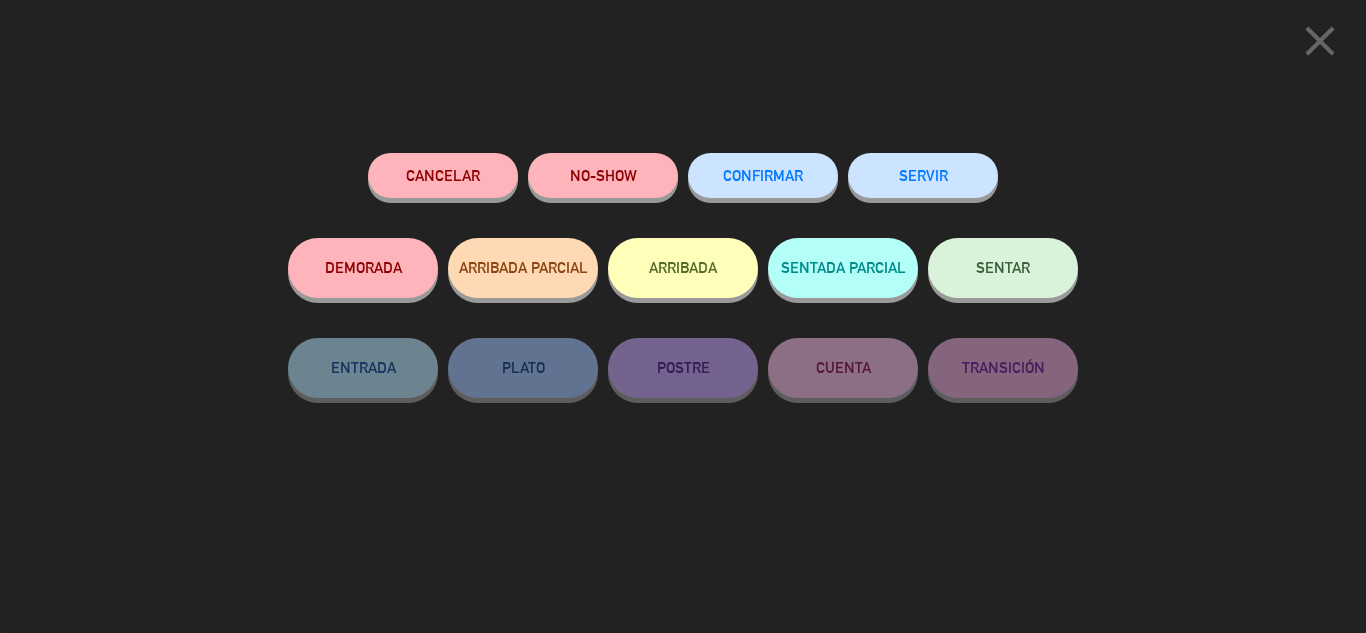click on "CONFIRMAR" 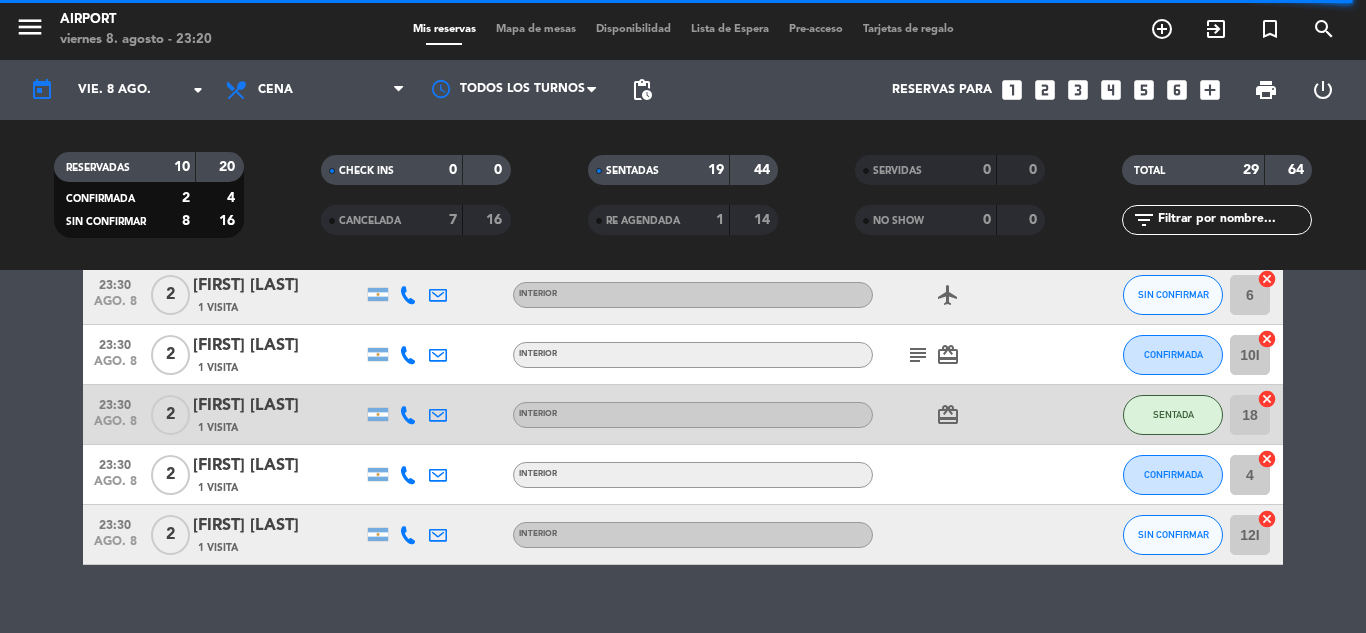 click 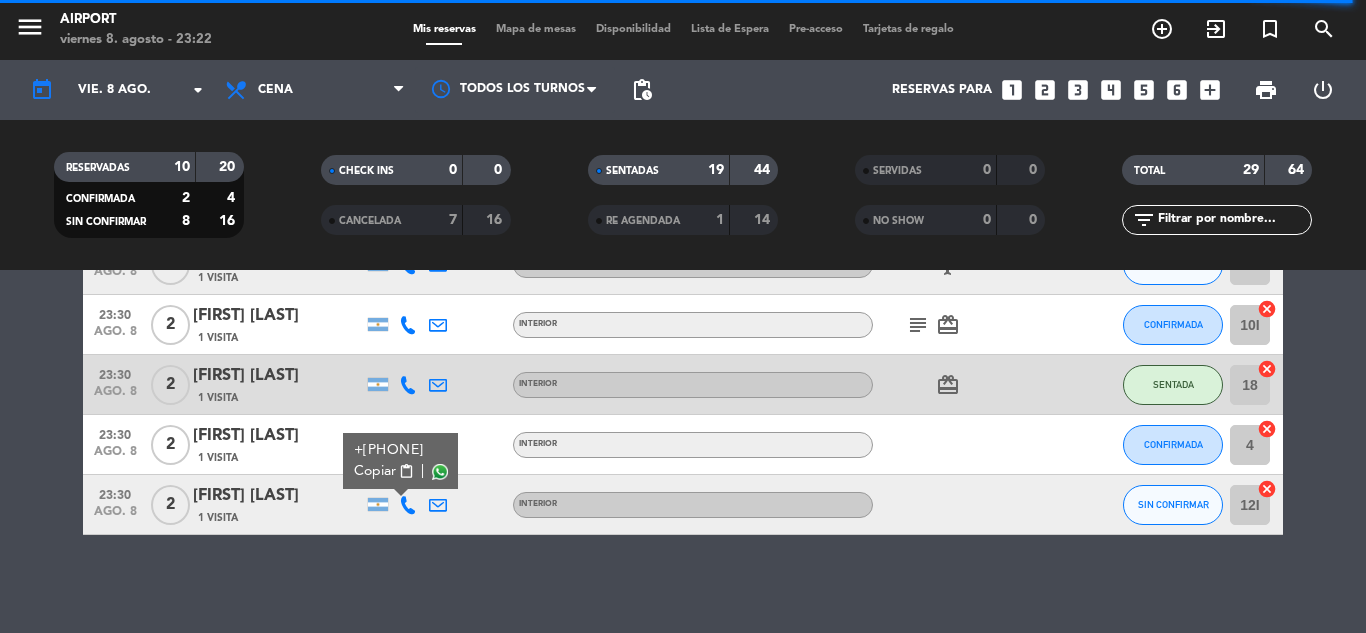 scroll, scrollTop: 1737, scrollLeft: 0, axis: vertical 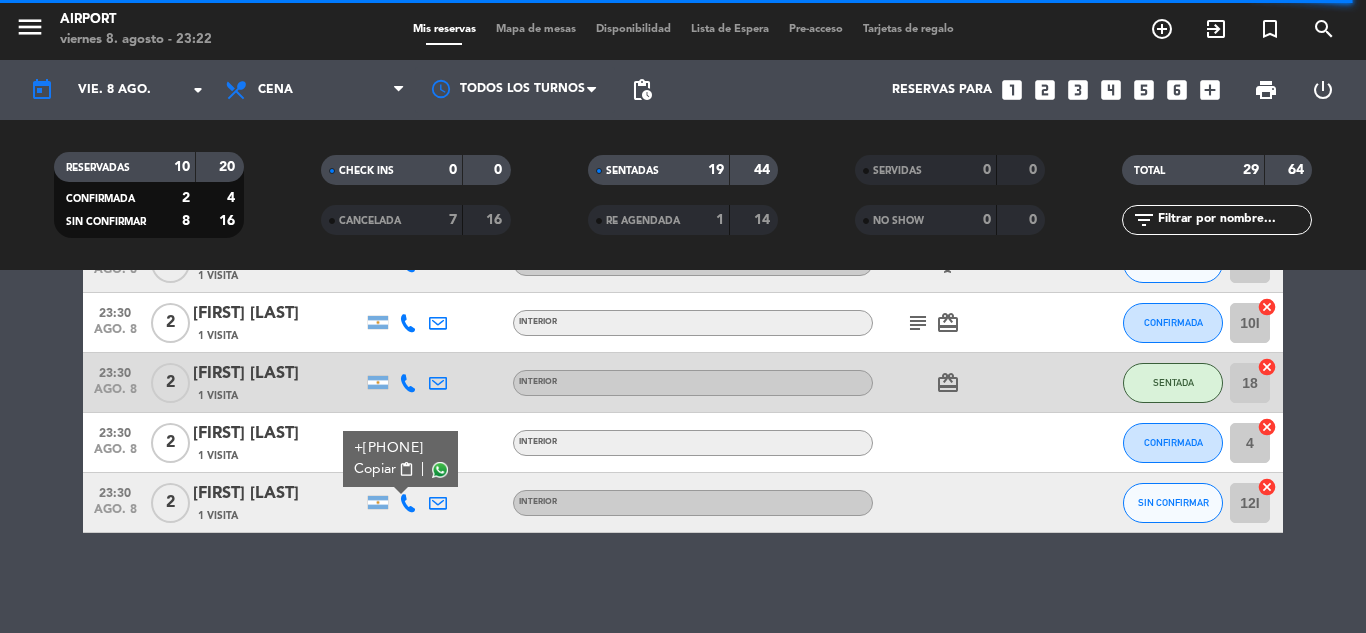 click on "[FIRST] [LAST]" 